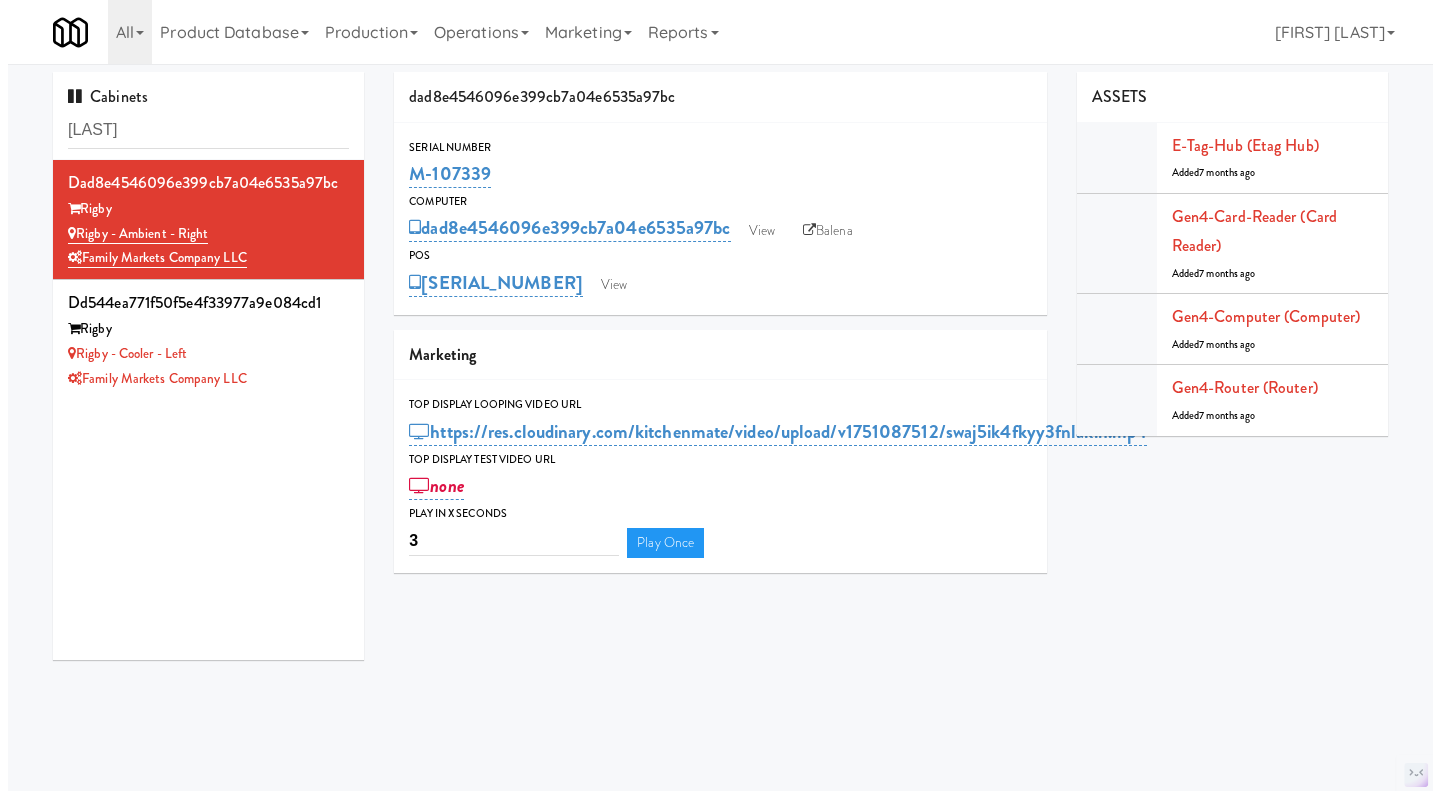 scroll, scrollTop: 0, scrollLeft: 0, axis: both 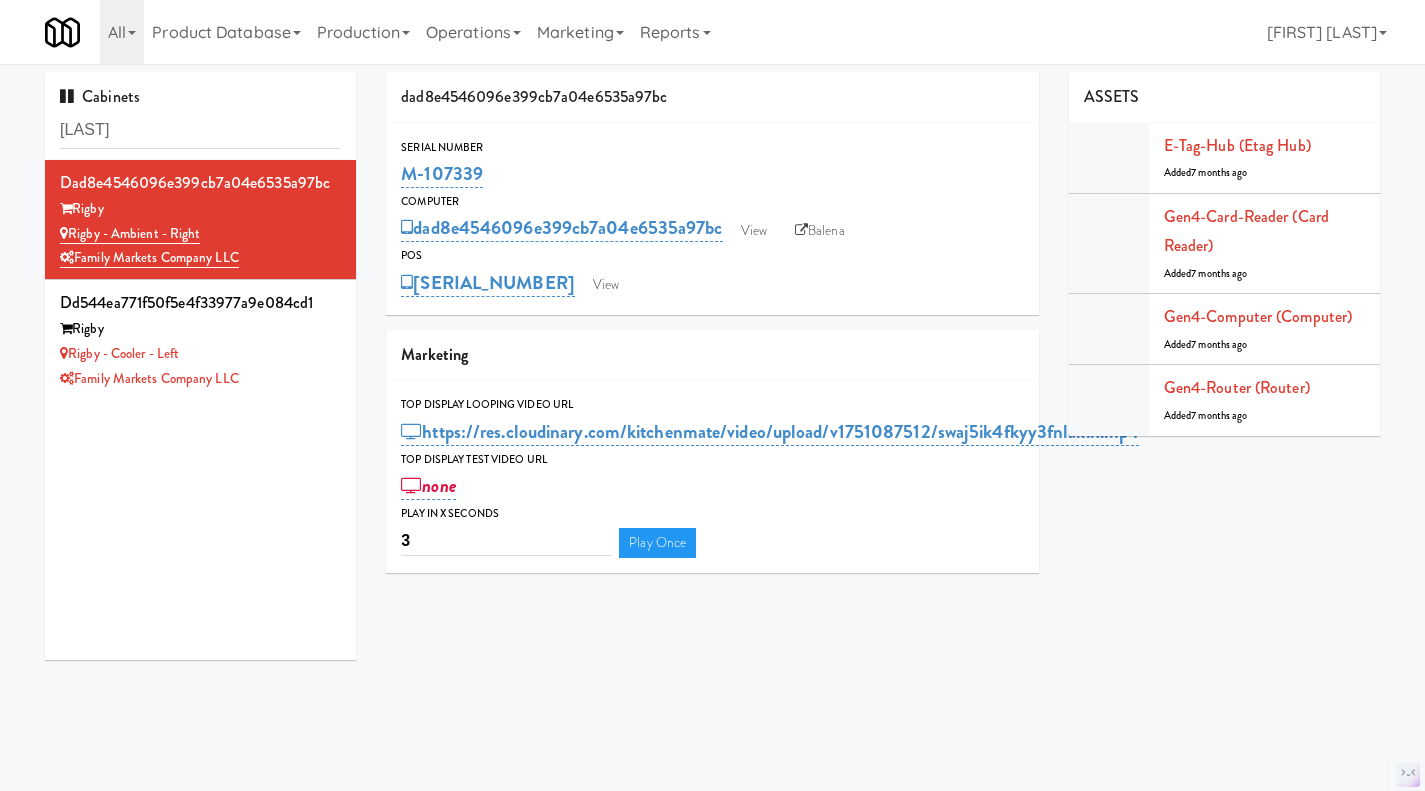 click on "Operations" at bounding box center (473, 32) 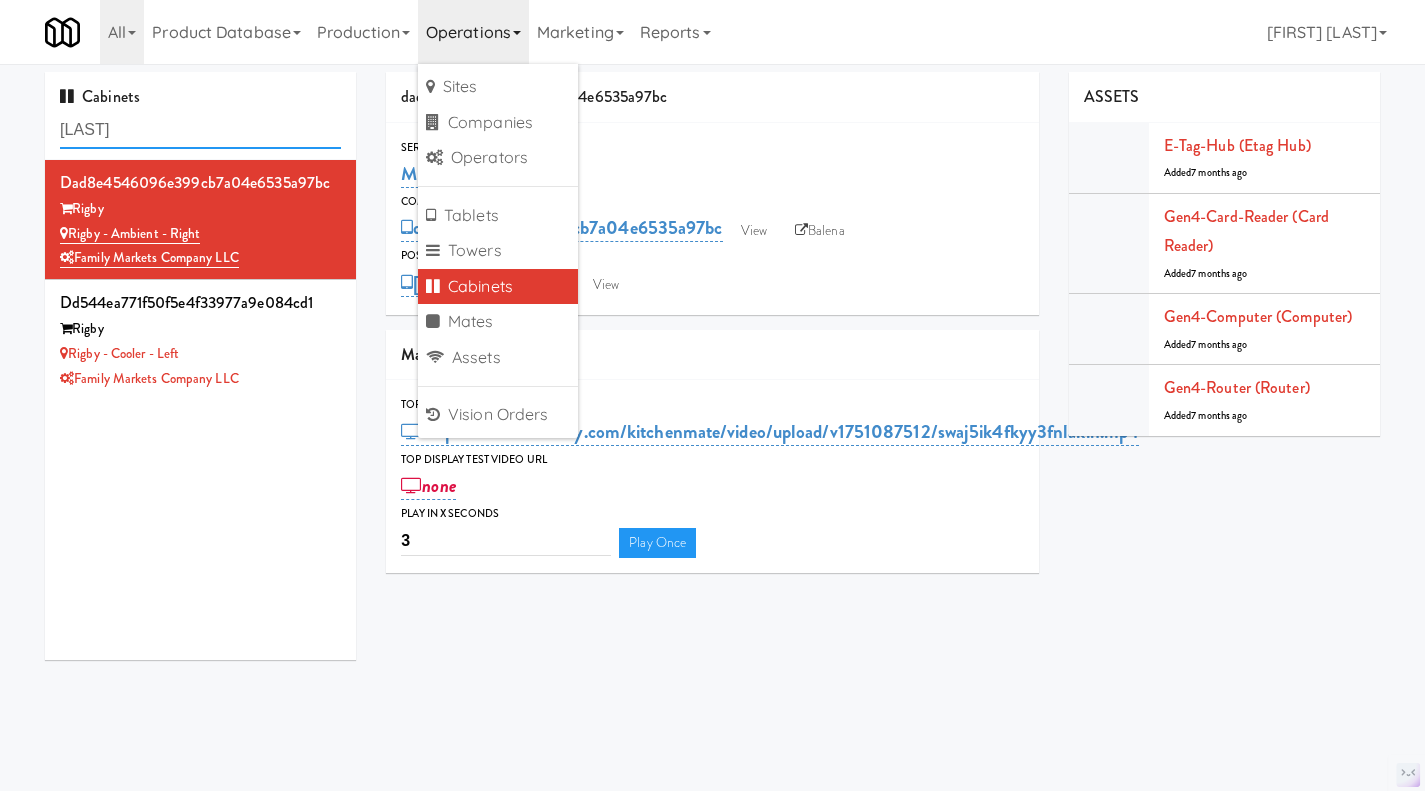 click on "[LAST]" at bounding box center (200, 130) 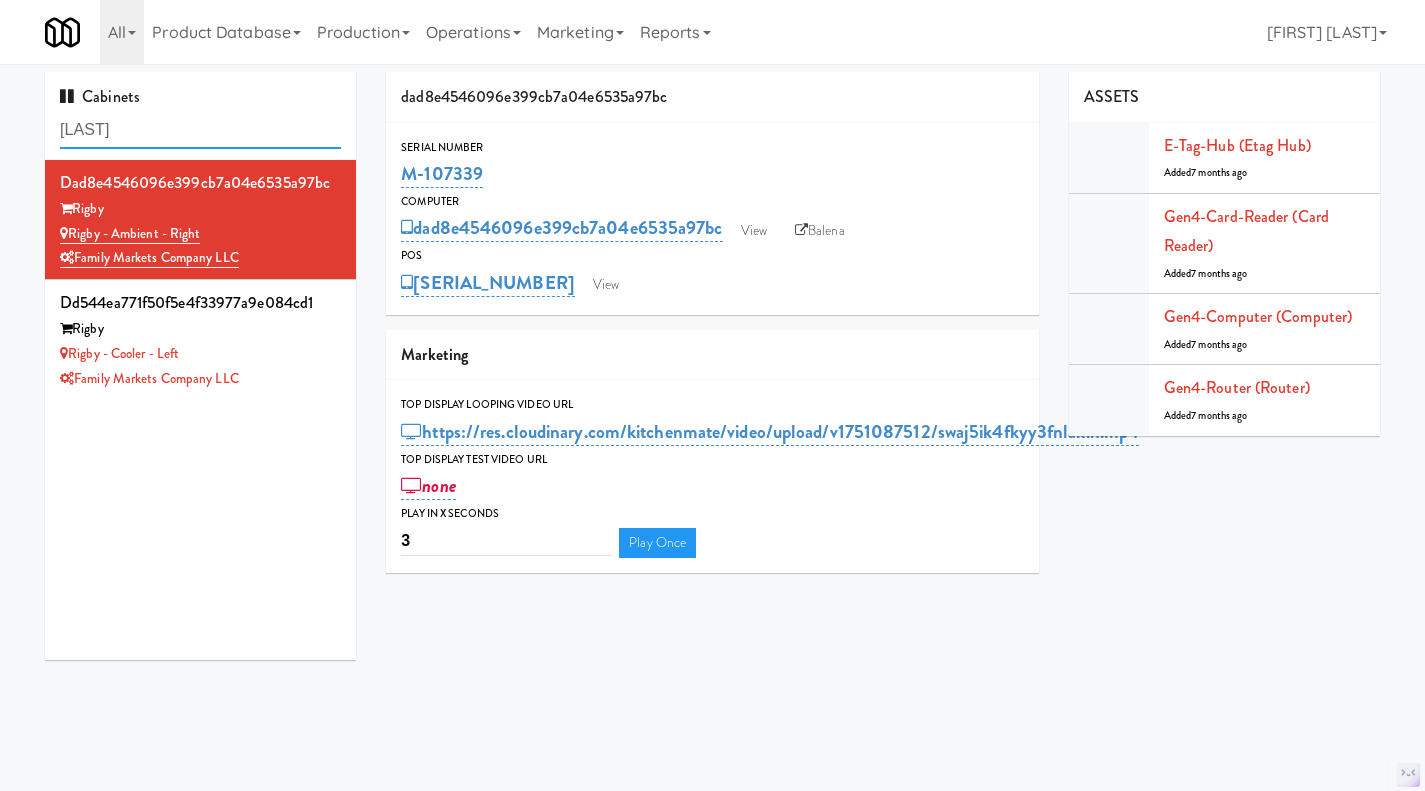click on "[LAST]" at bounding box center [200, 130] 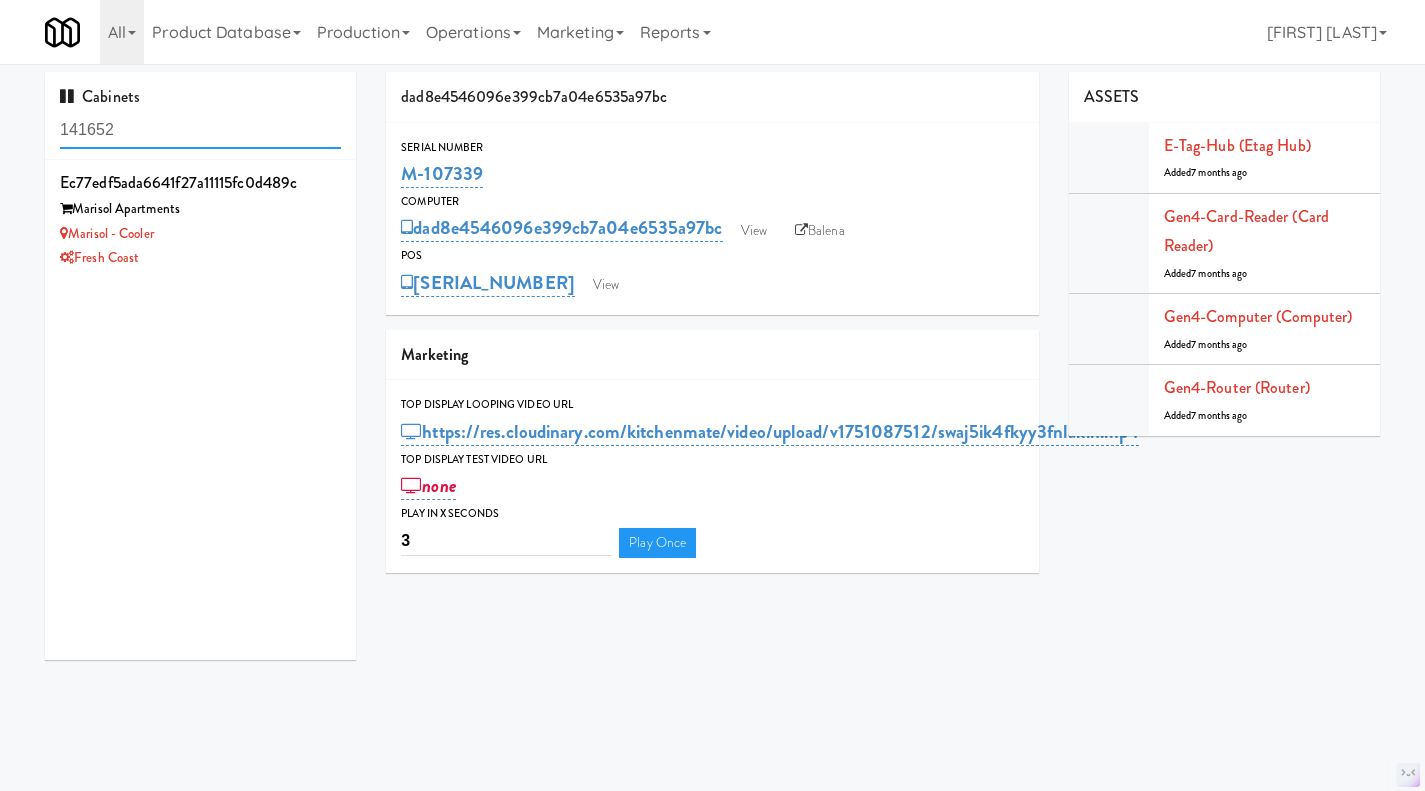 type on "141652" 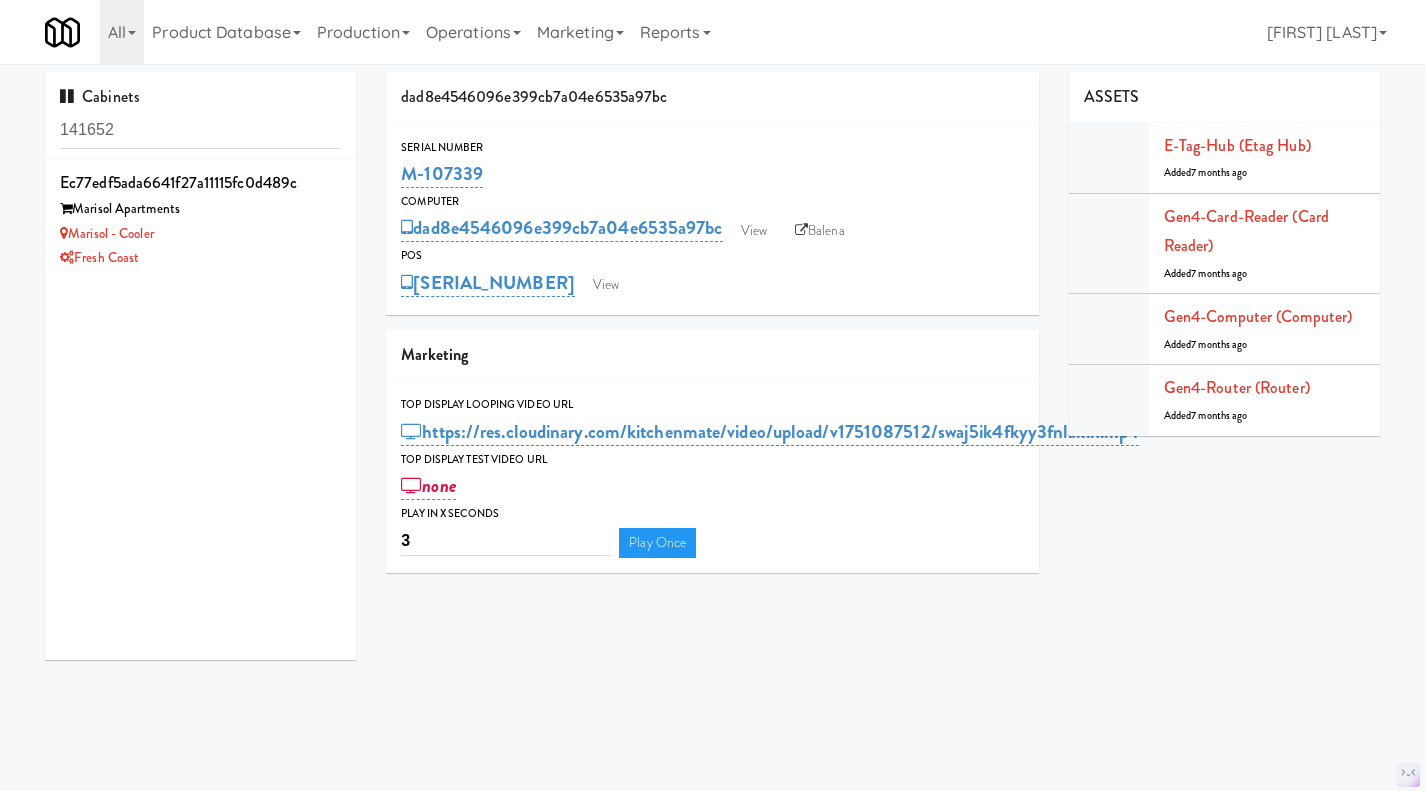 click on "Marisol - Cooler" at bounding box center (200, 234) 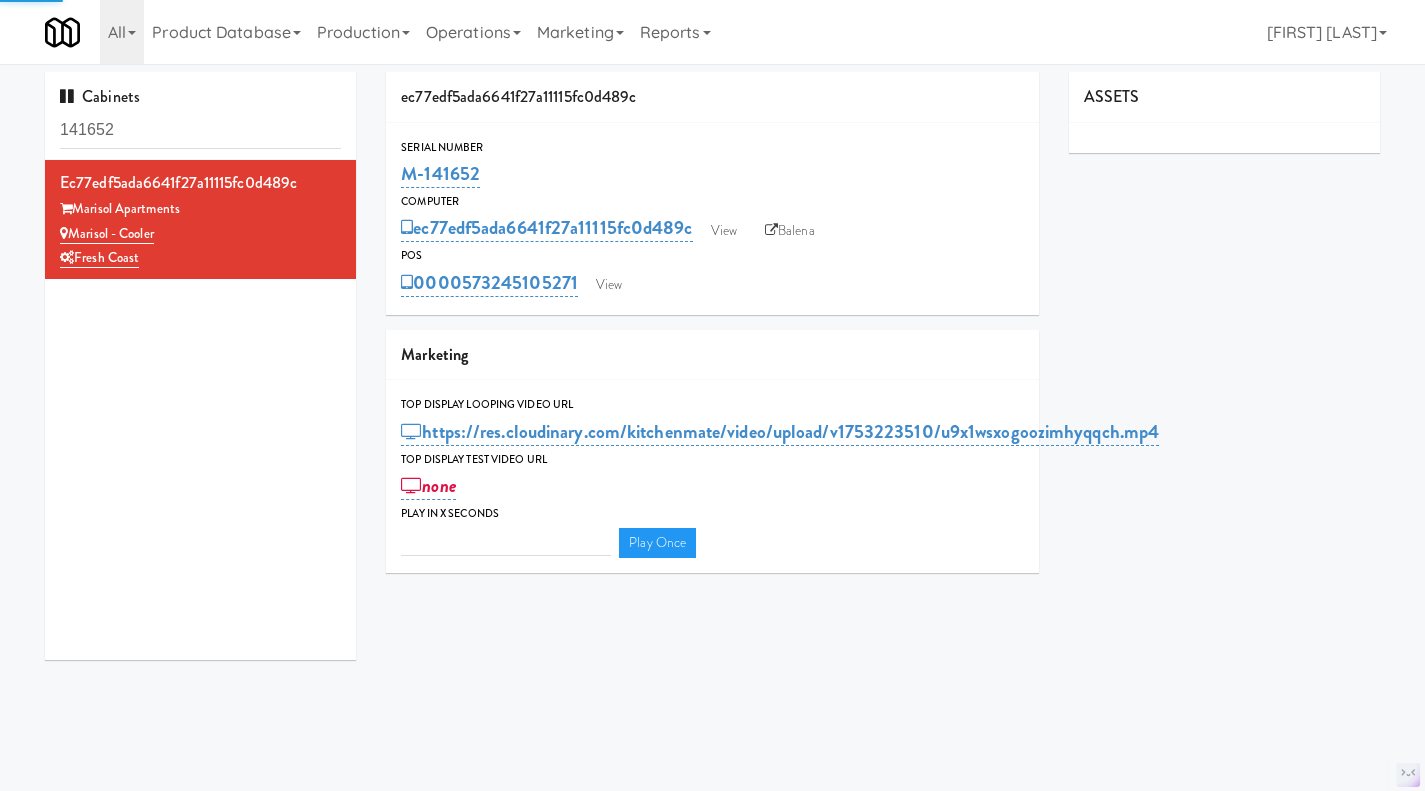 type on "3" 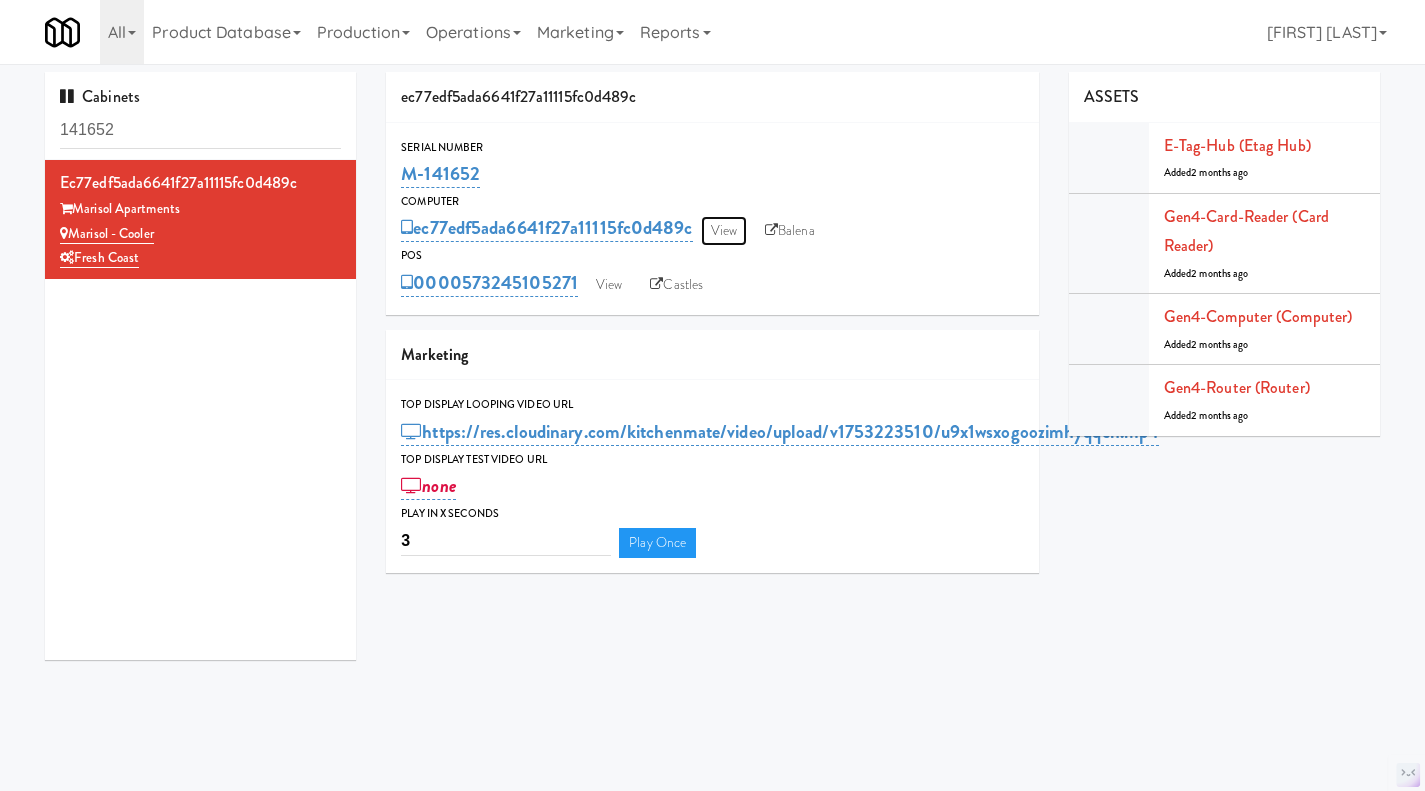 click on "View" at bounding box center (724, 231) 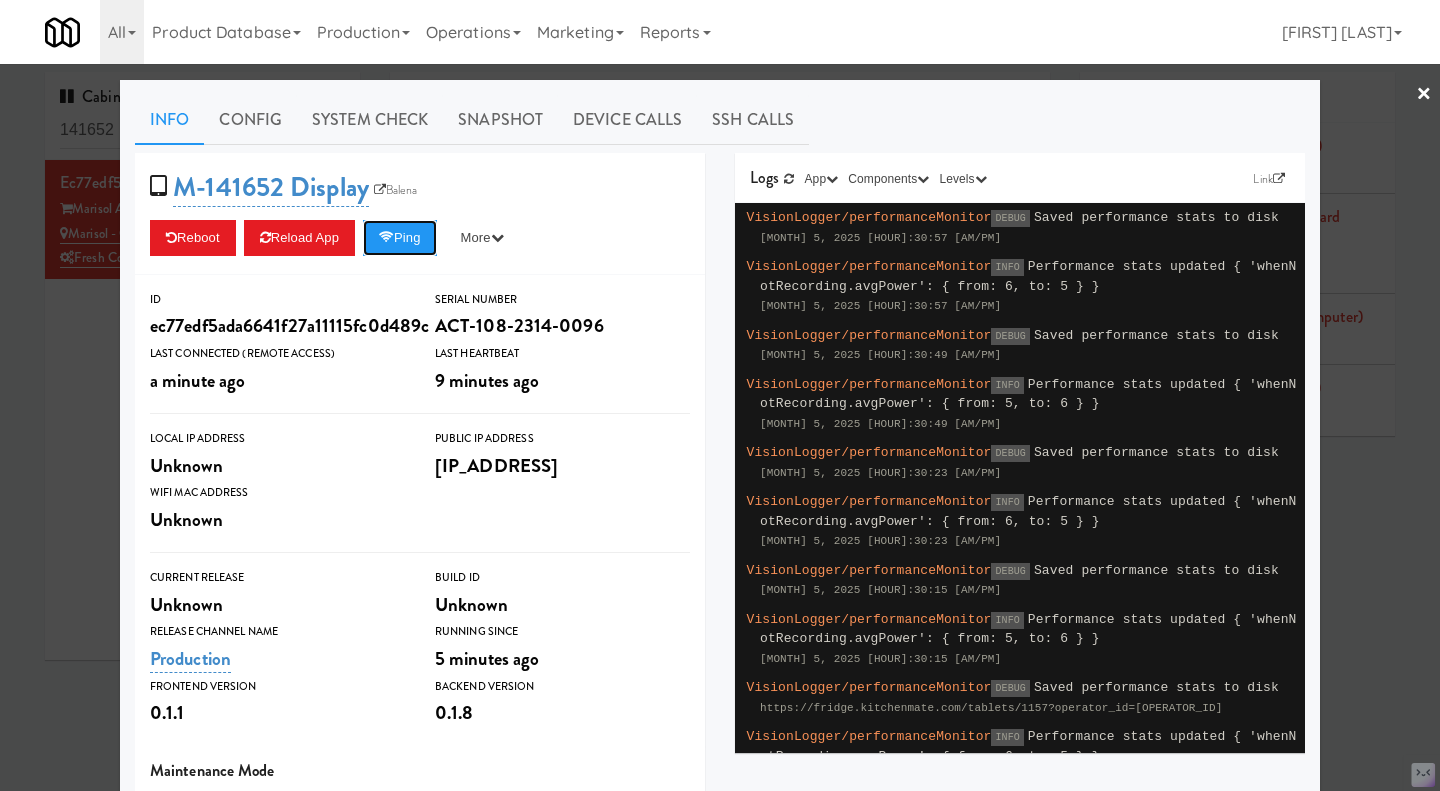 click on "Ping" at bounding box center (400, 238) 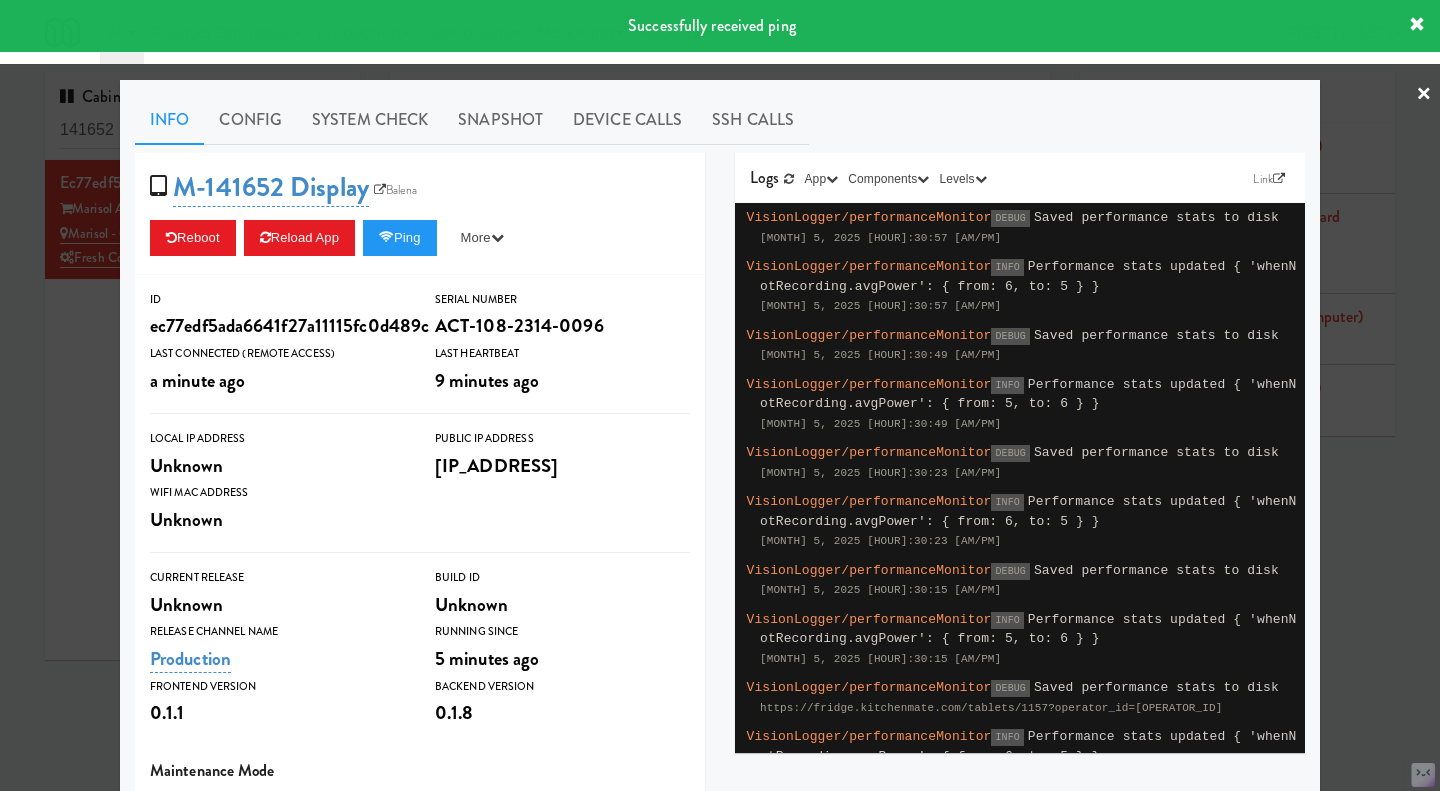 click on "System Check" at bounding box center [370, 120] 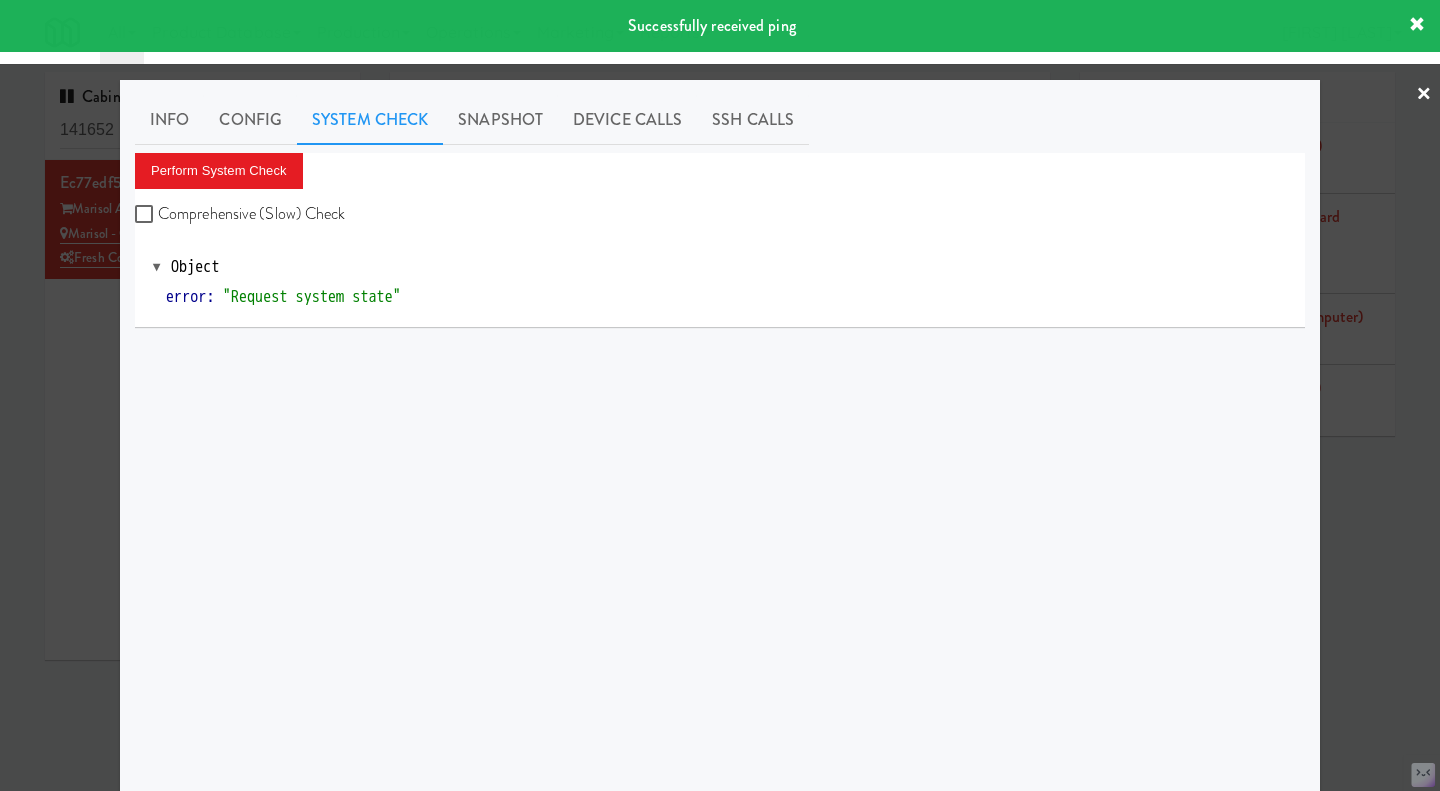click on "Comprehensive (Slow) Check" at bounding box center [240, 214] 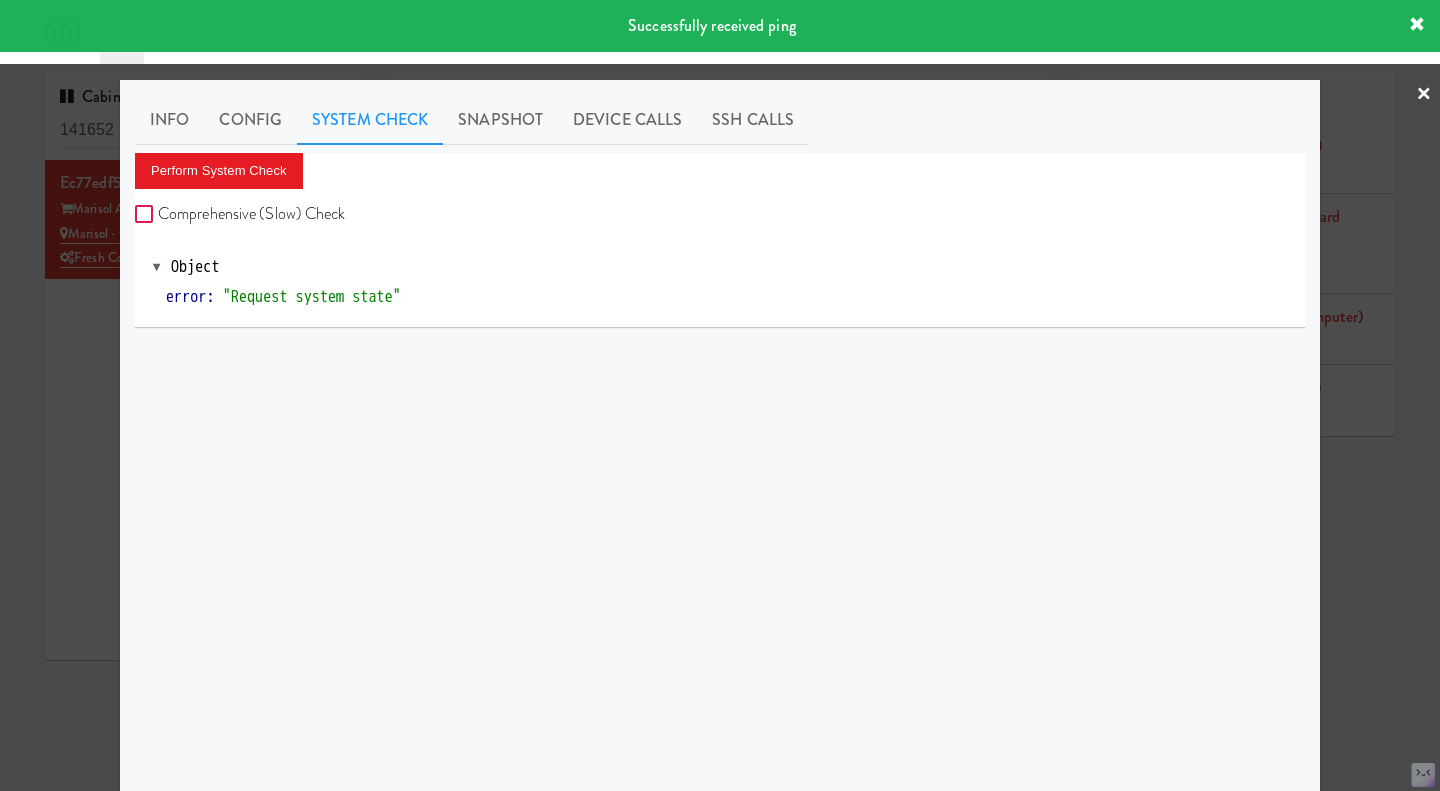 click on "Comprehensive (Slow) Check" at bounding box center (146, 215) 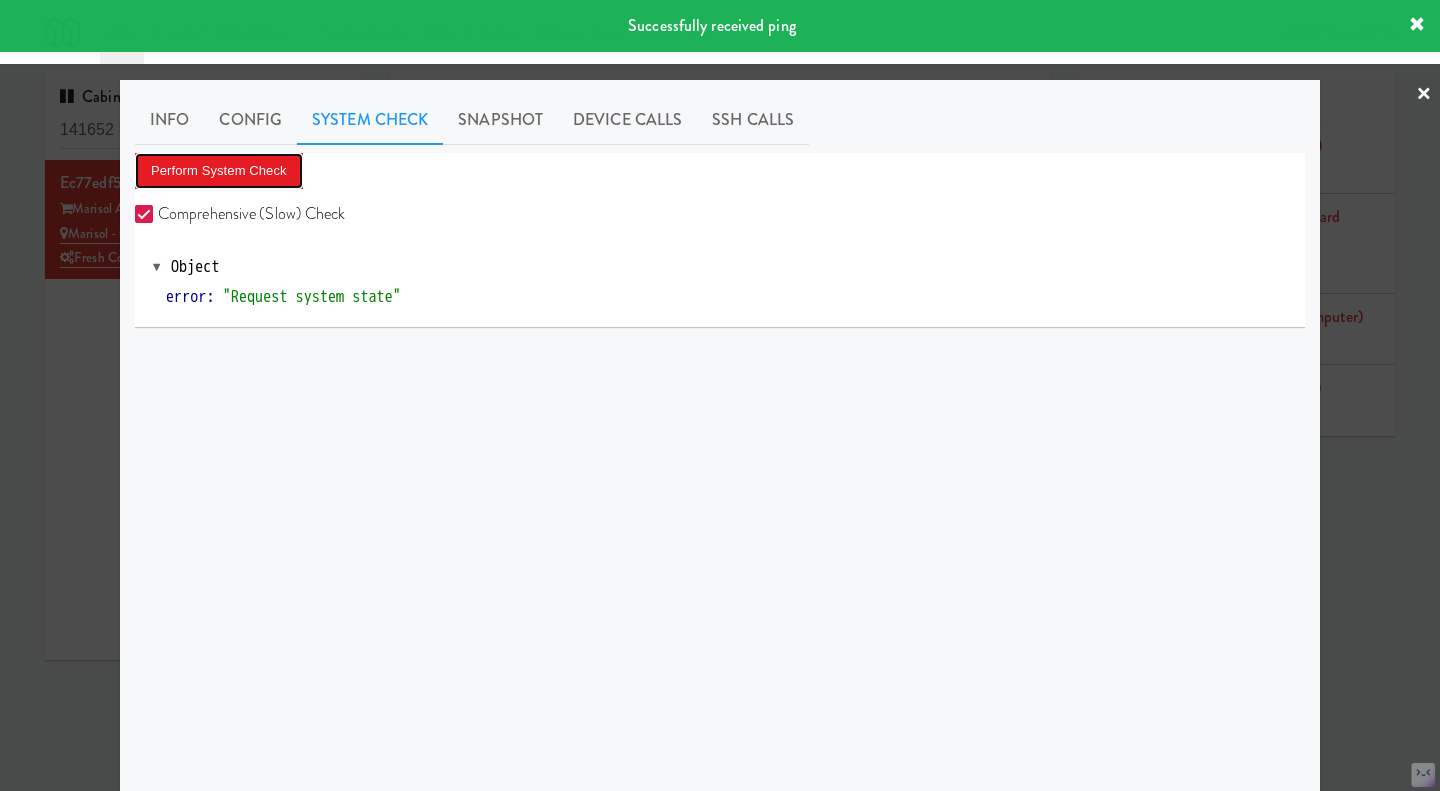 click on "Perform System Check" at bounding box center (219, 171) 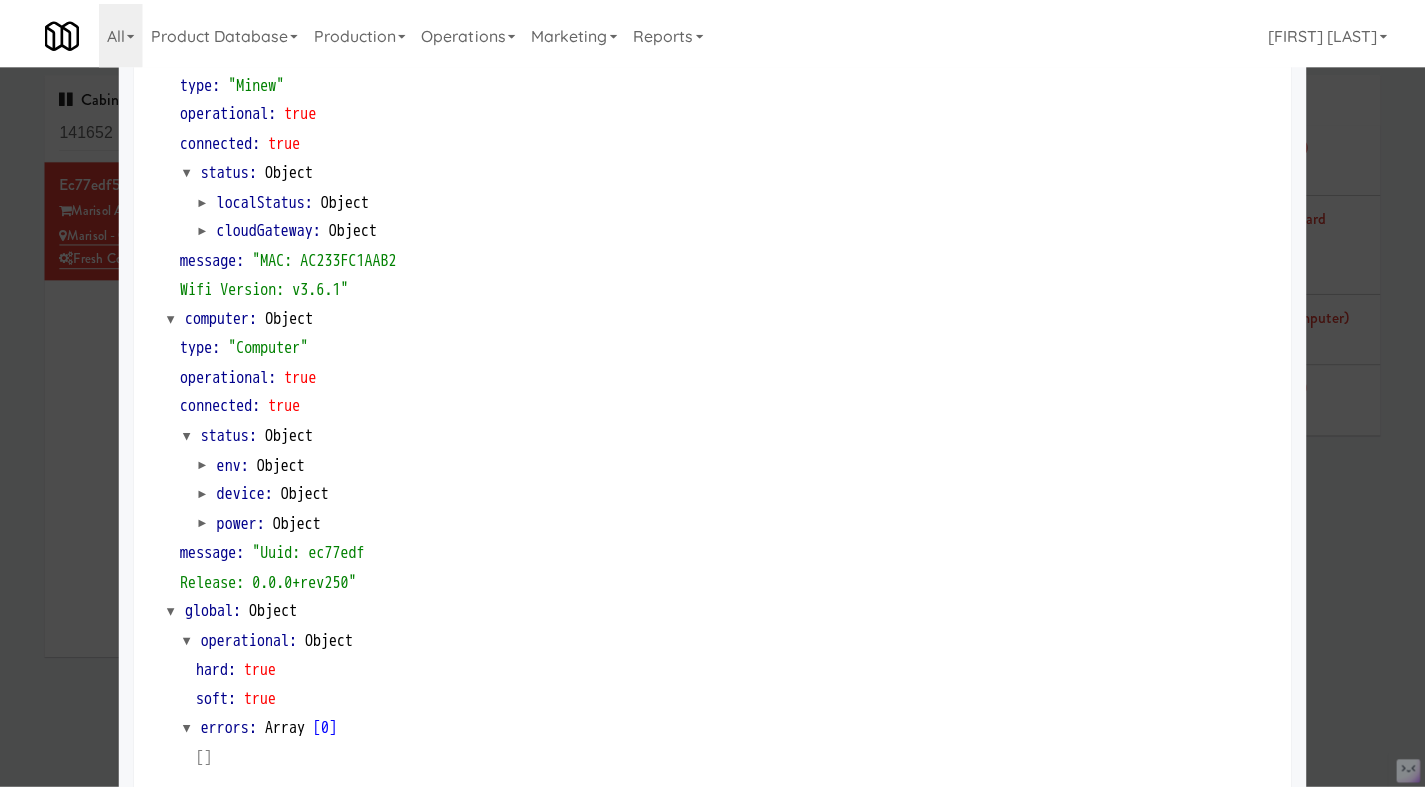 scroll, scrollTop: 1677, scrollLeft: 0, axis: vertical 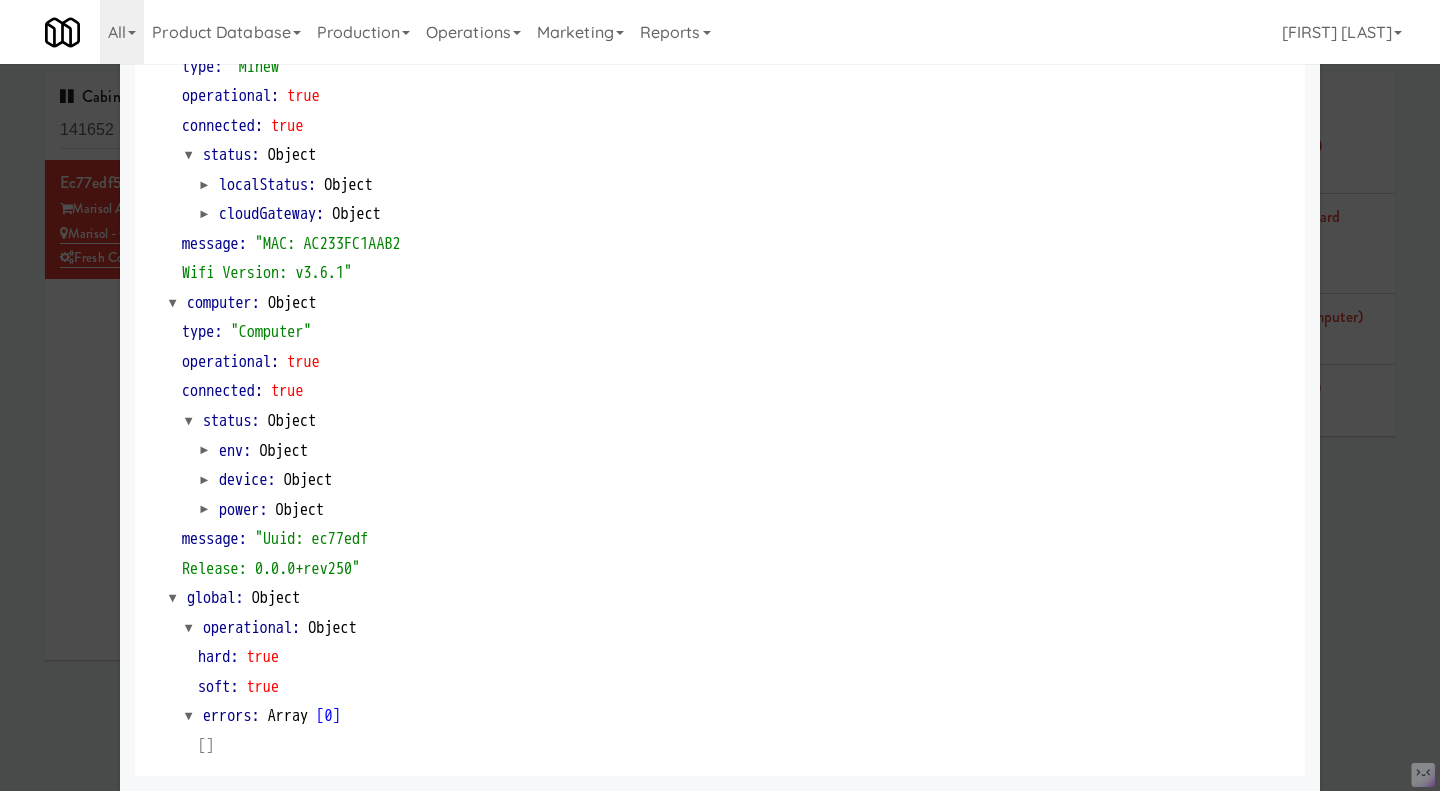 click at bounding box center (720, 395) 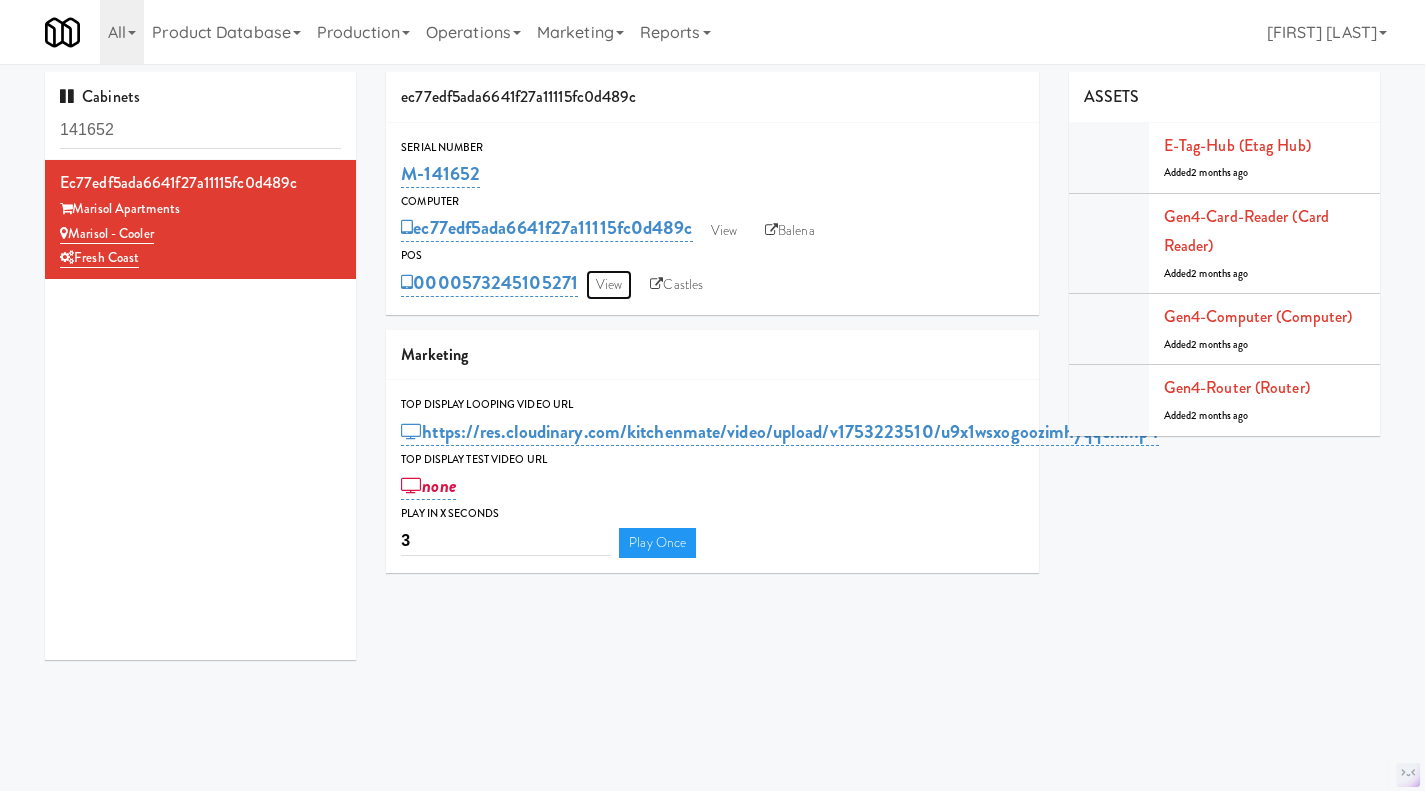 click on "View" at bounding box center (609, 285) 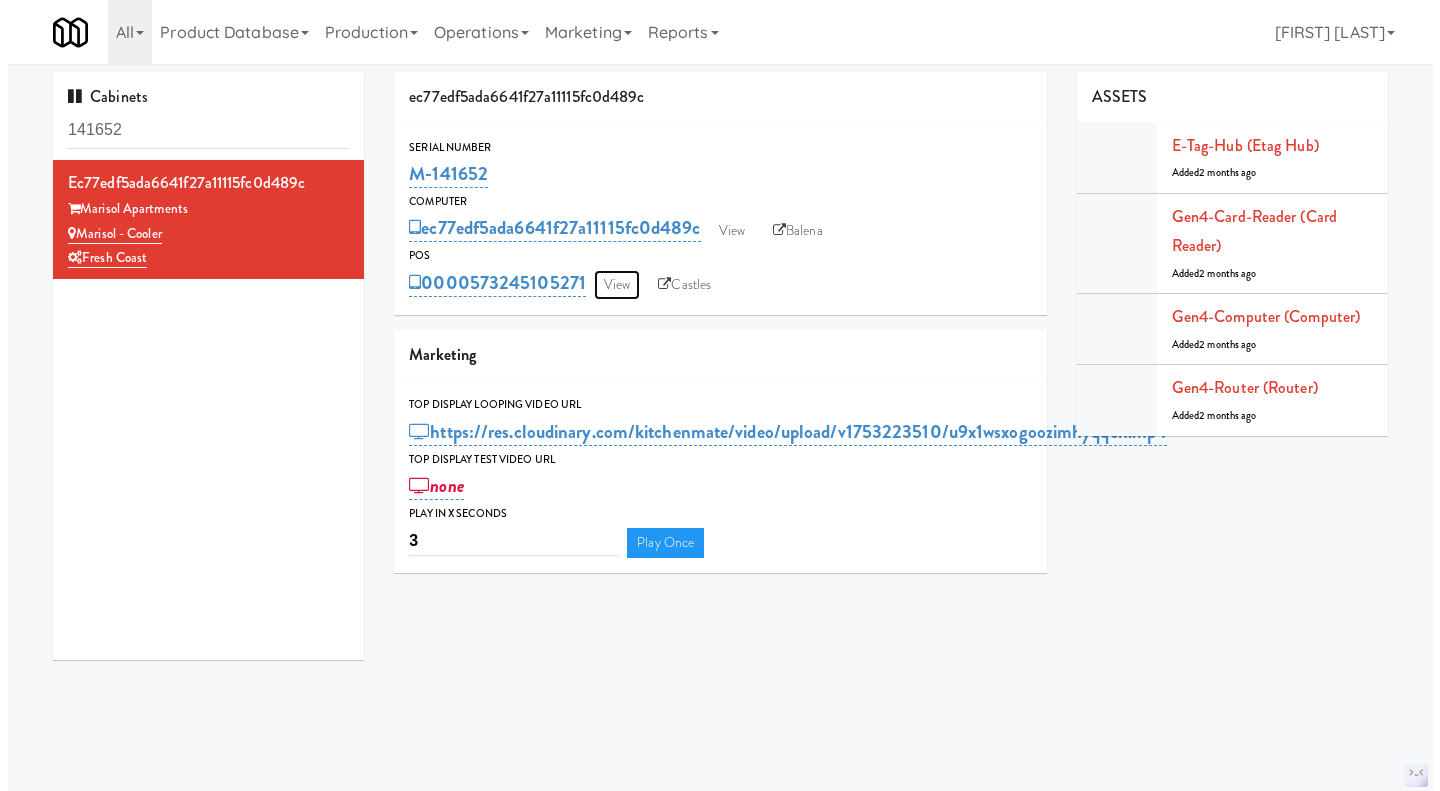 scroll, scrollTop: 0, scrollLeft: 0, axis: both 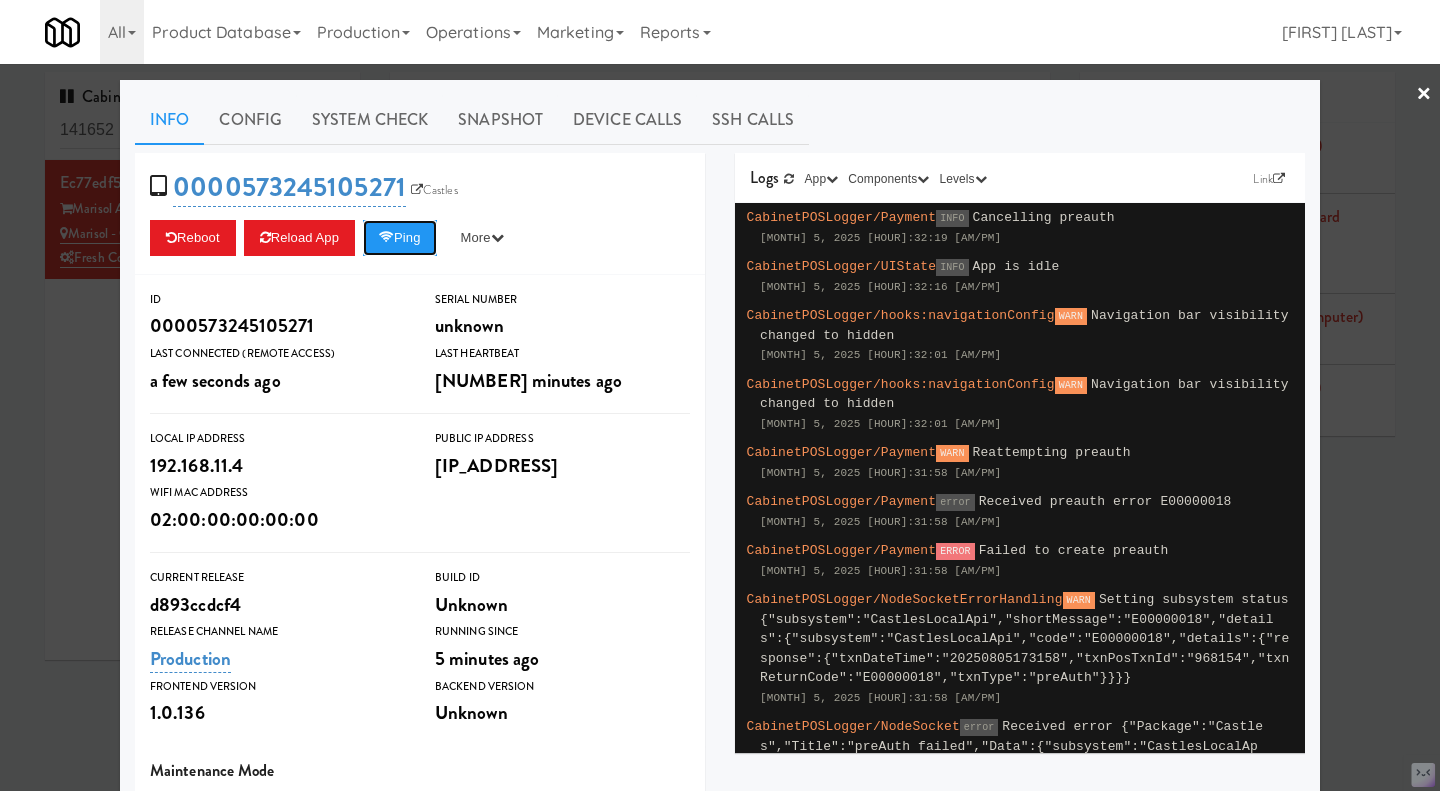 click on "Ping" at bounding box center [400, 238] 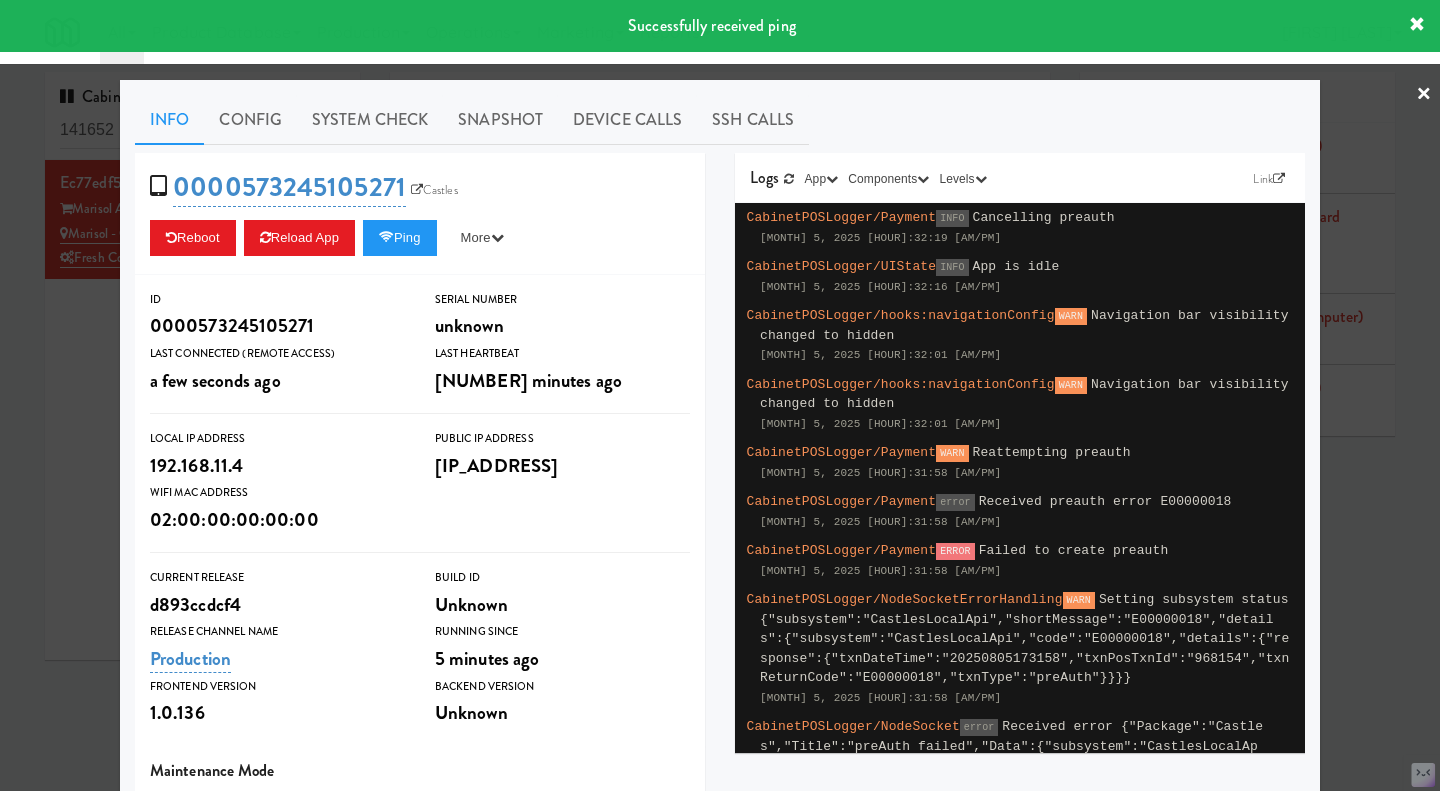 click on "System Check" at bounding box center (370, 120) 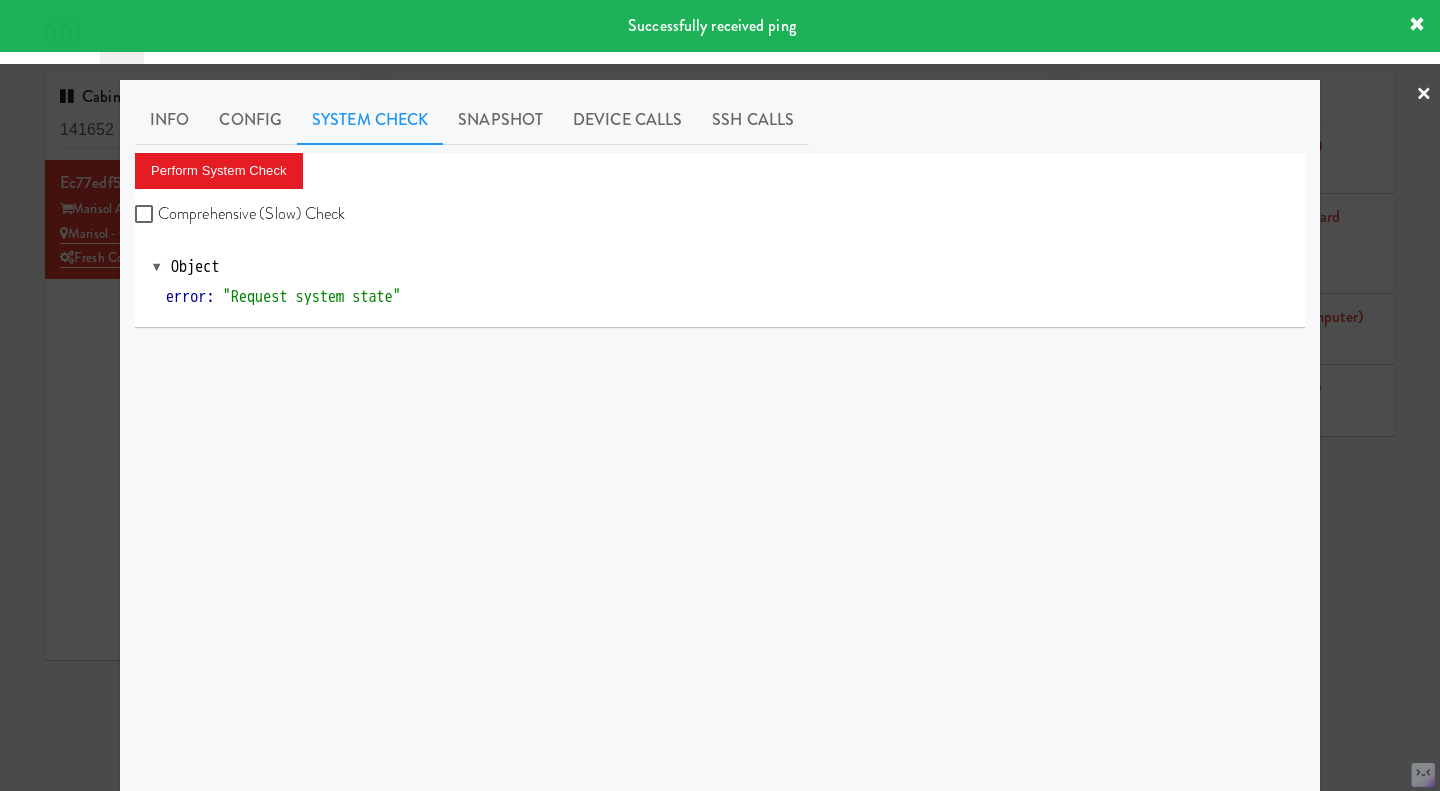 click at bounding box center [720, 395] 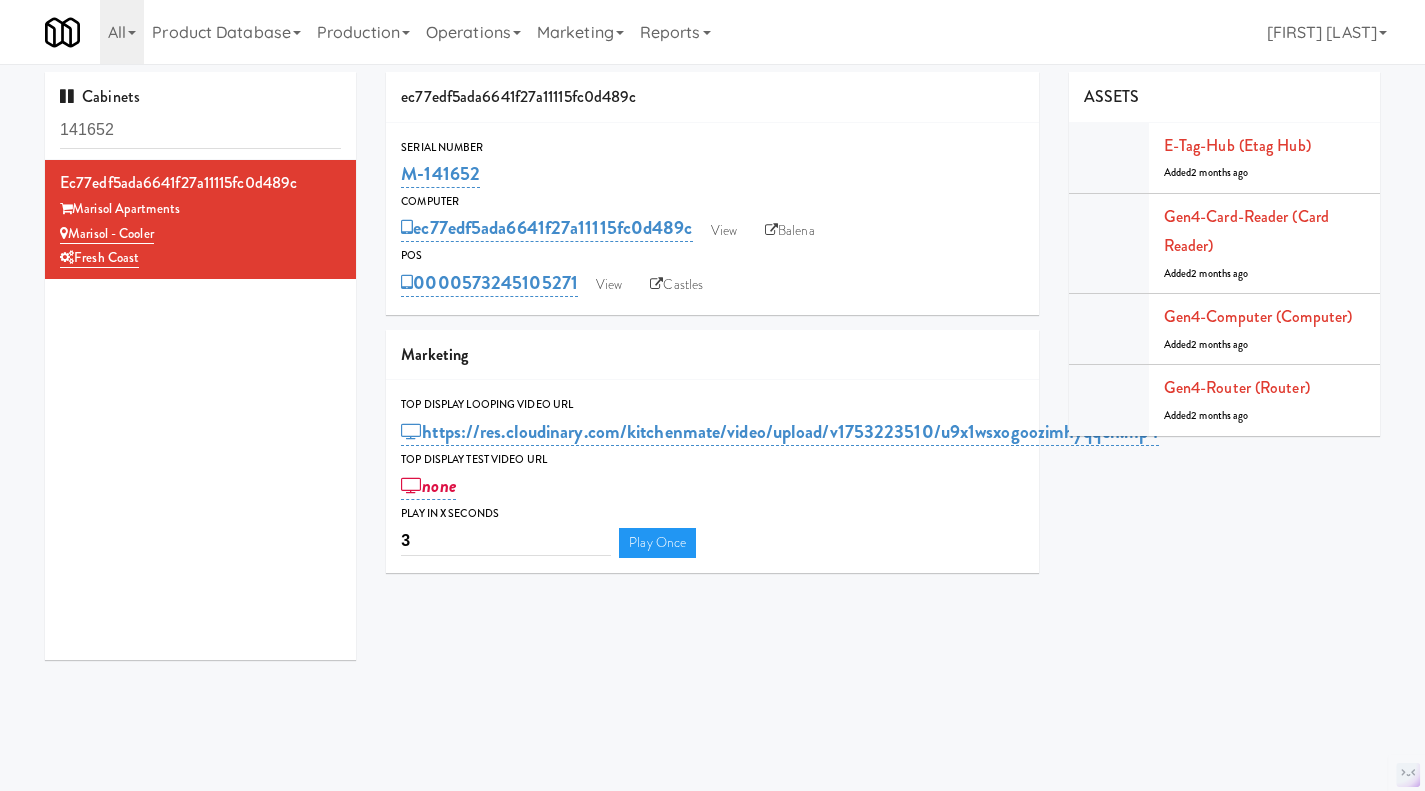 drag, startPoint x: 579, startPoint y: 301, endPoint x: 467, endPoint y: 297, distance: 112.0714 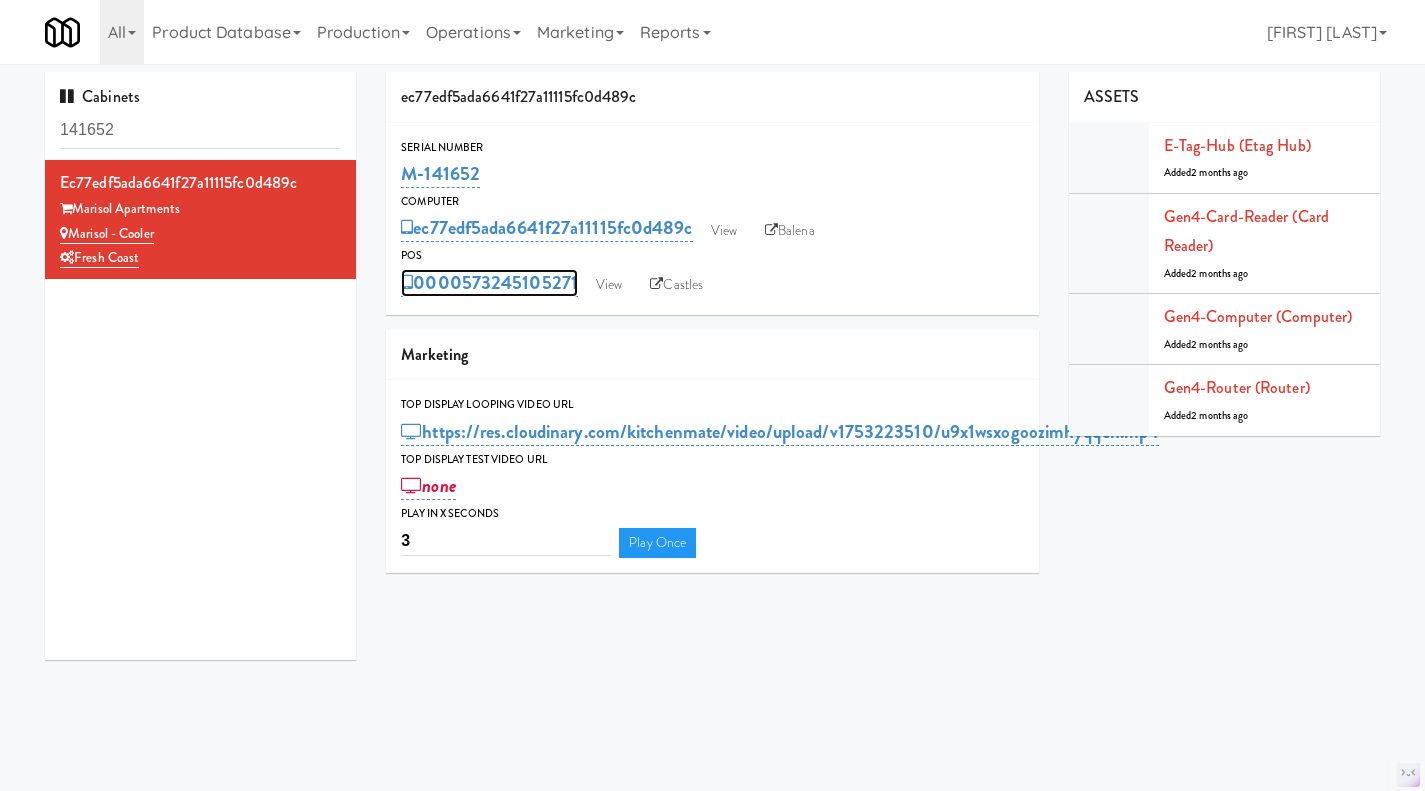copy on "573245105271" 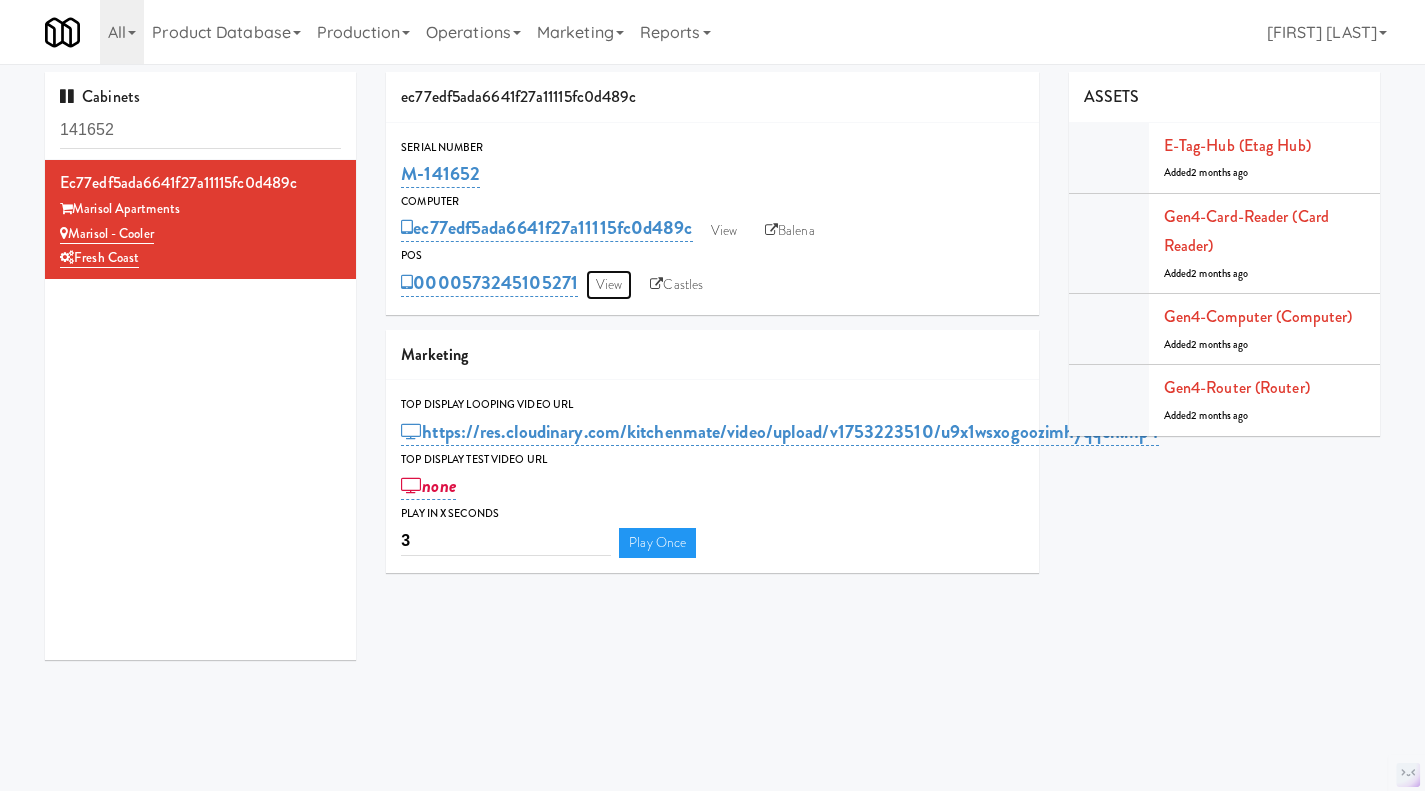 click on "View" at bounding box center (609, 285) 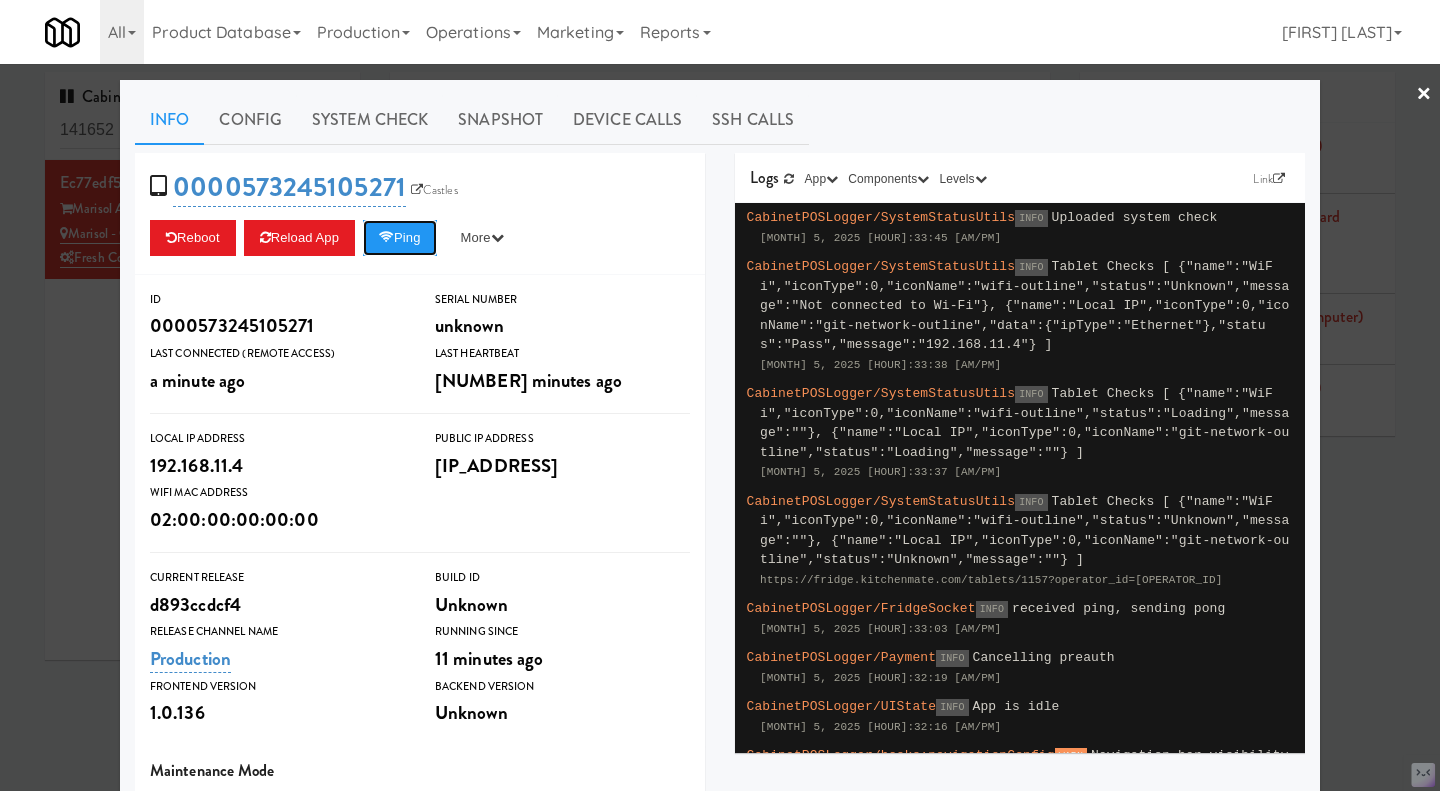 click on "Ping" at bounding box center [400, 238] 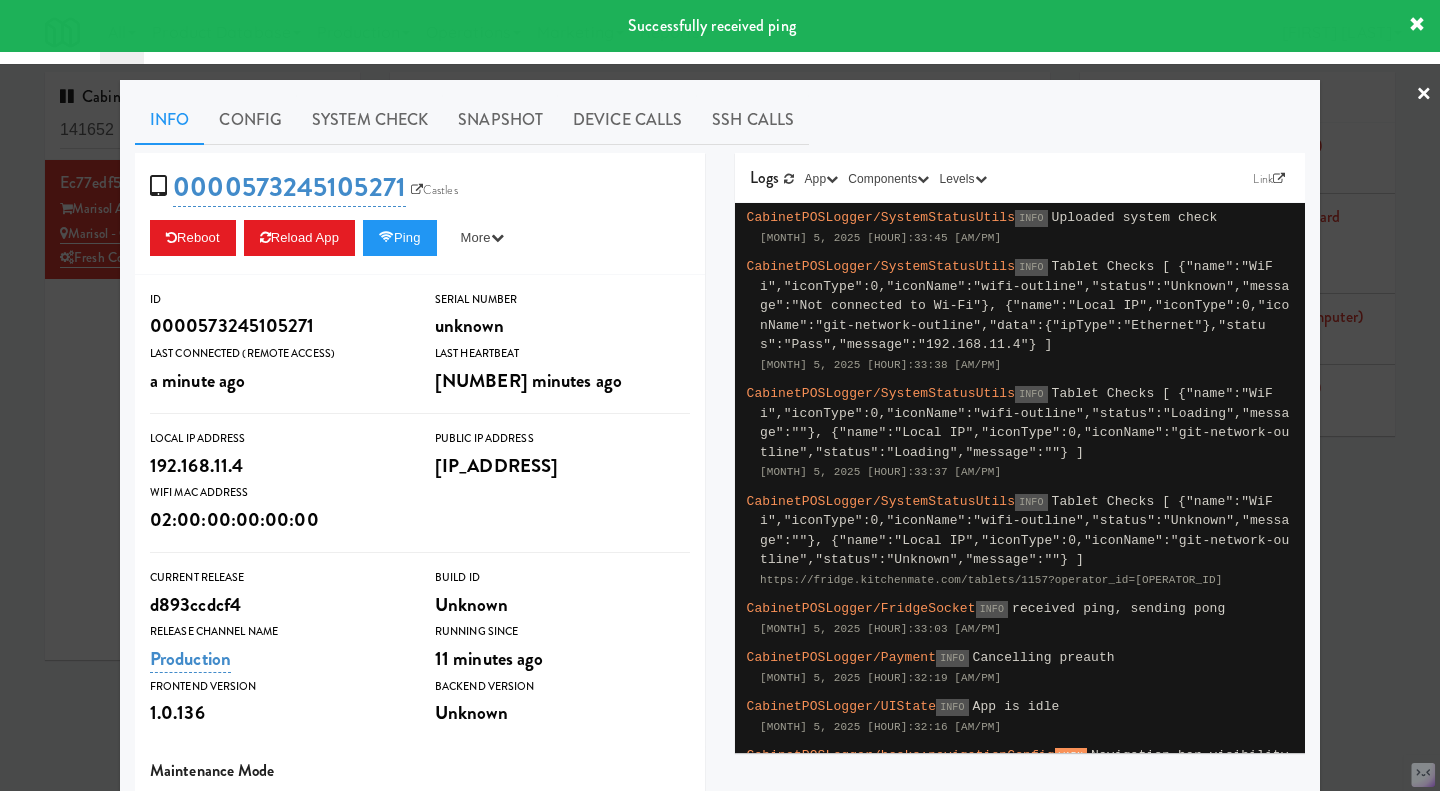 click on "System Check" at bounding box center (370, 120) 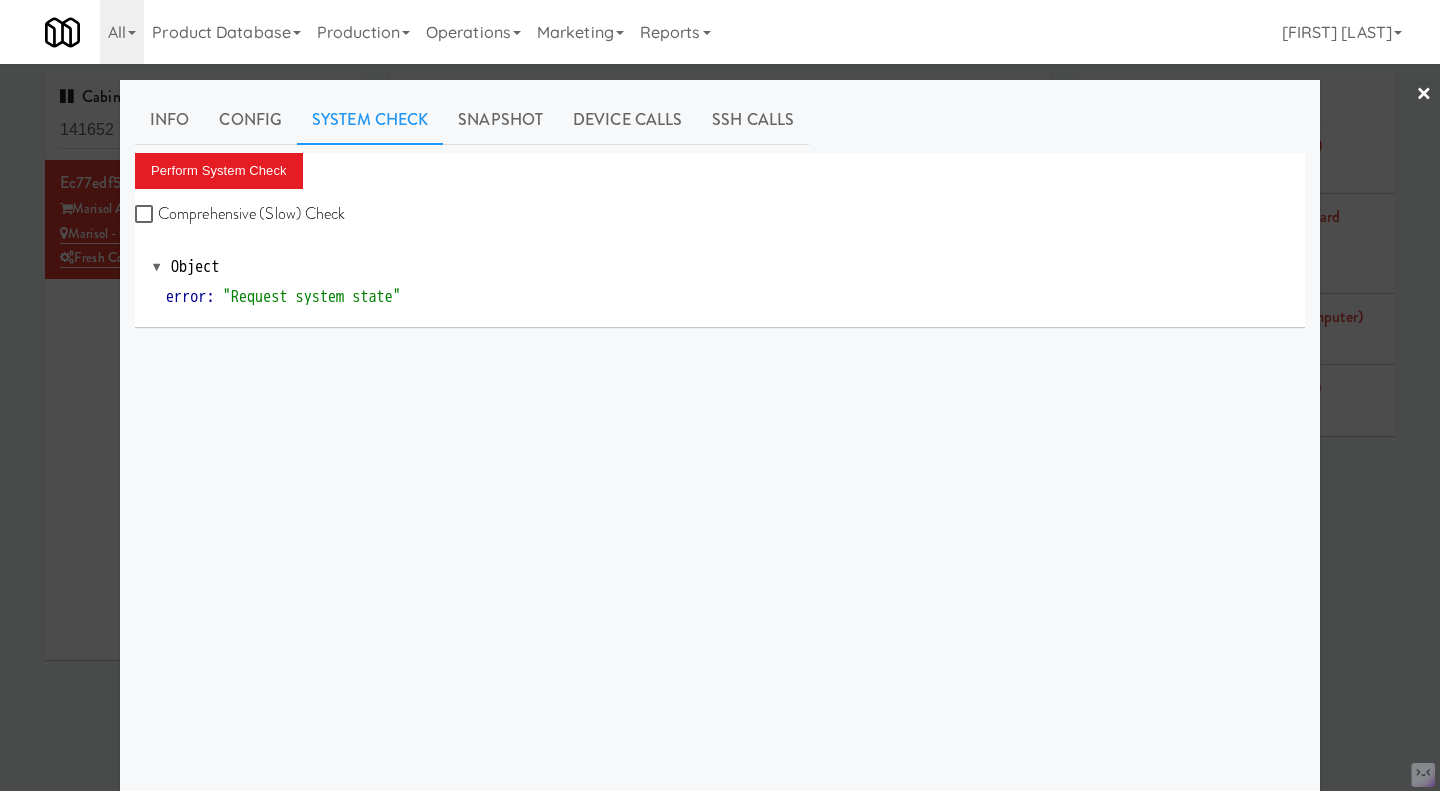 click on "Snapshot" at bounding box center [500, 120] 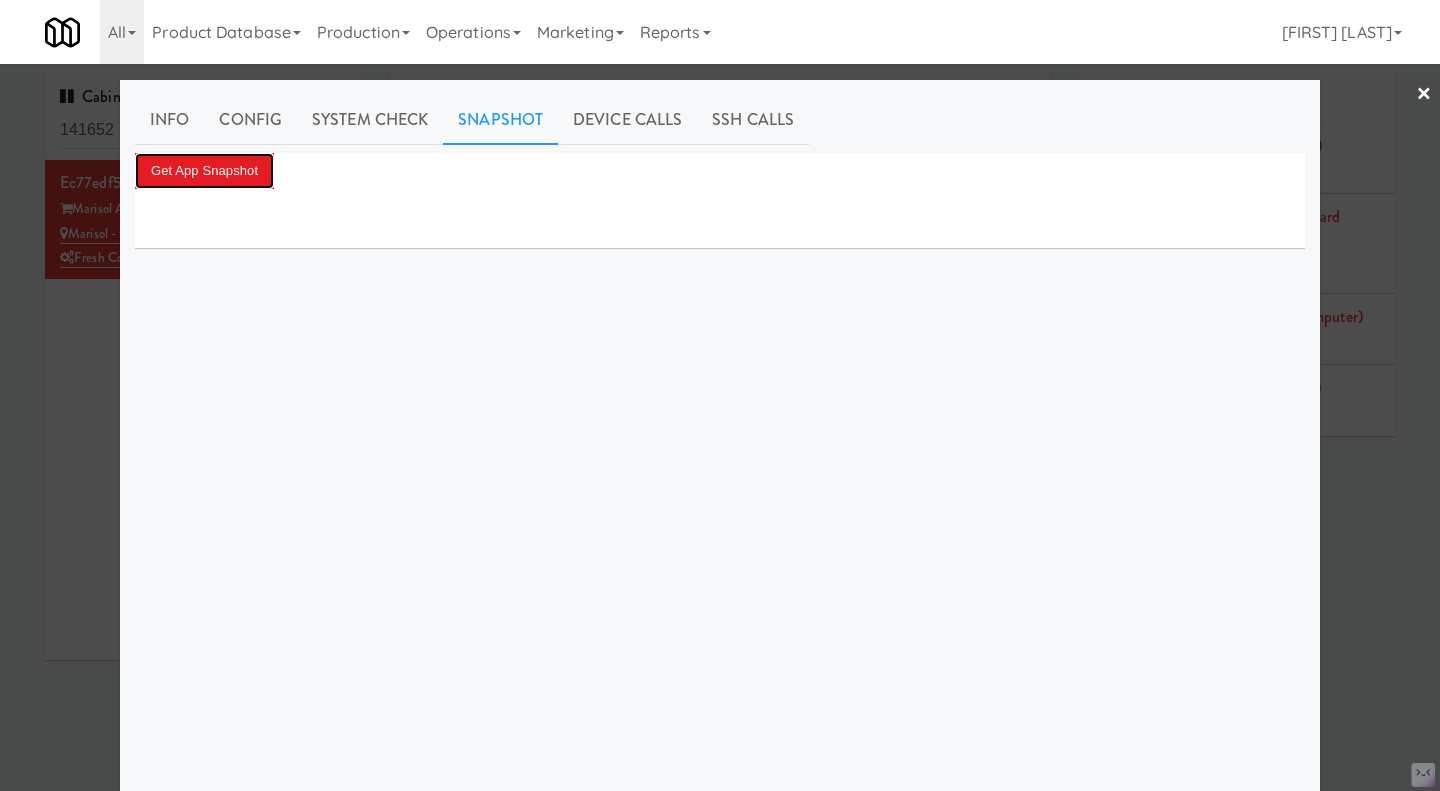 click on "Get App Snapshot" at bounding box center (204, 171) 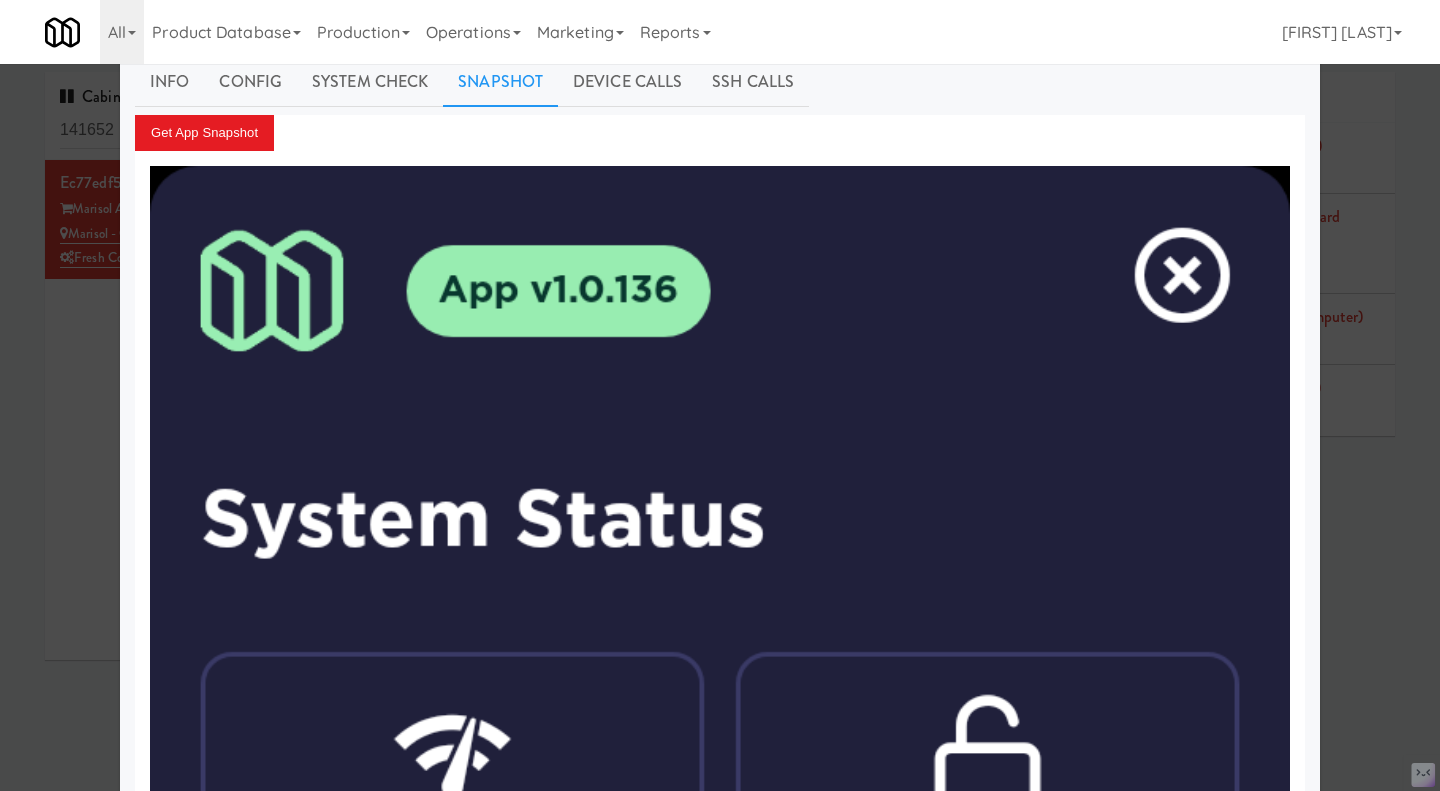 scroll, scrollTop: 0, scrollLeft: 0, axis: both 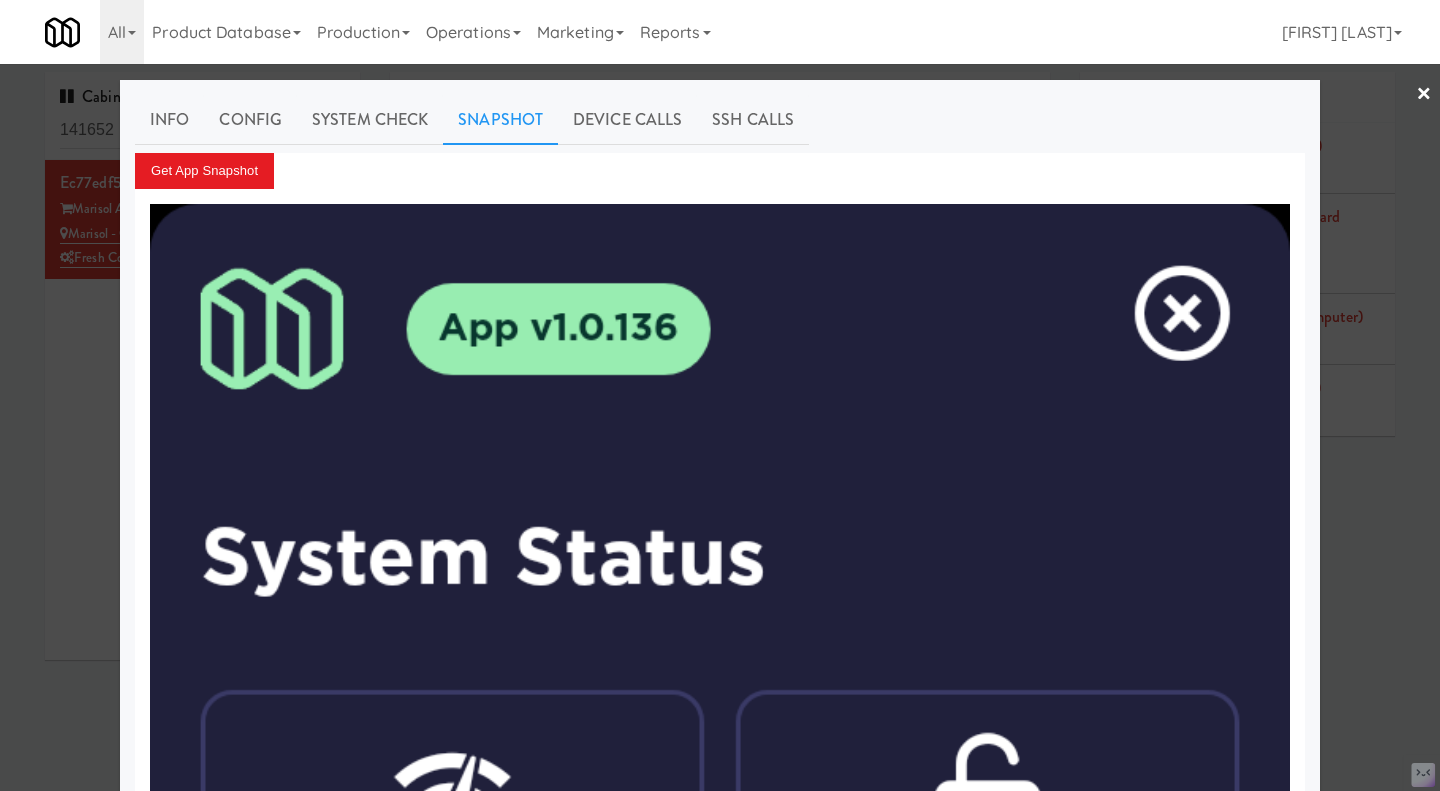 click at bounding box center (720, 395) 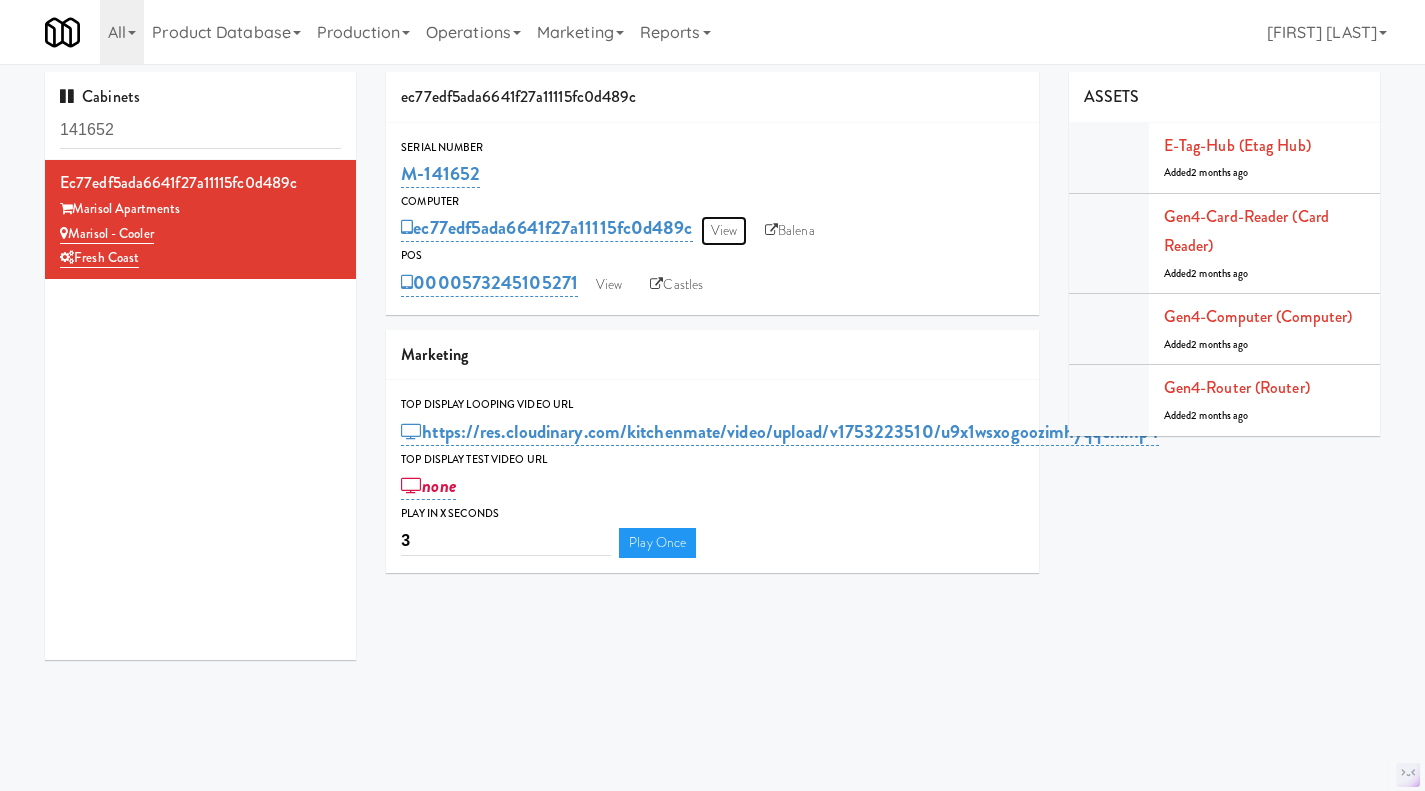 click on "View" at bounding box center [724, 231] 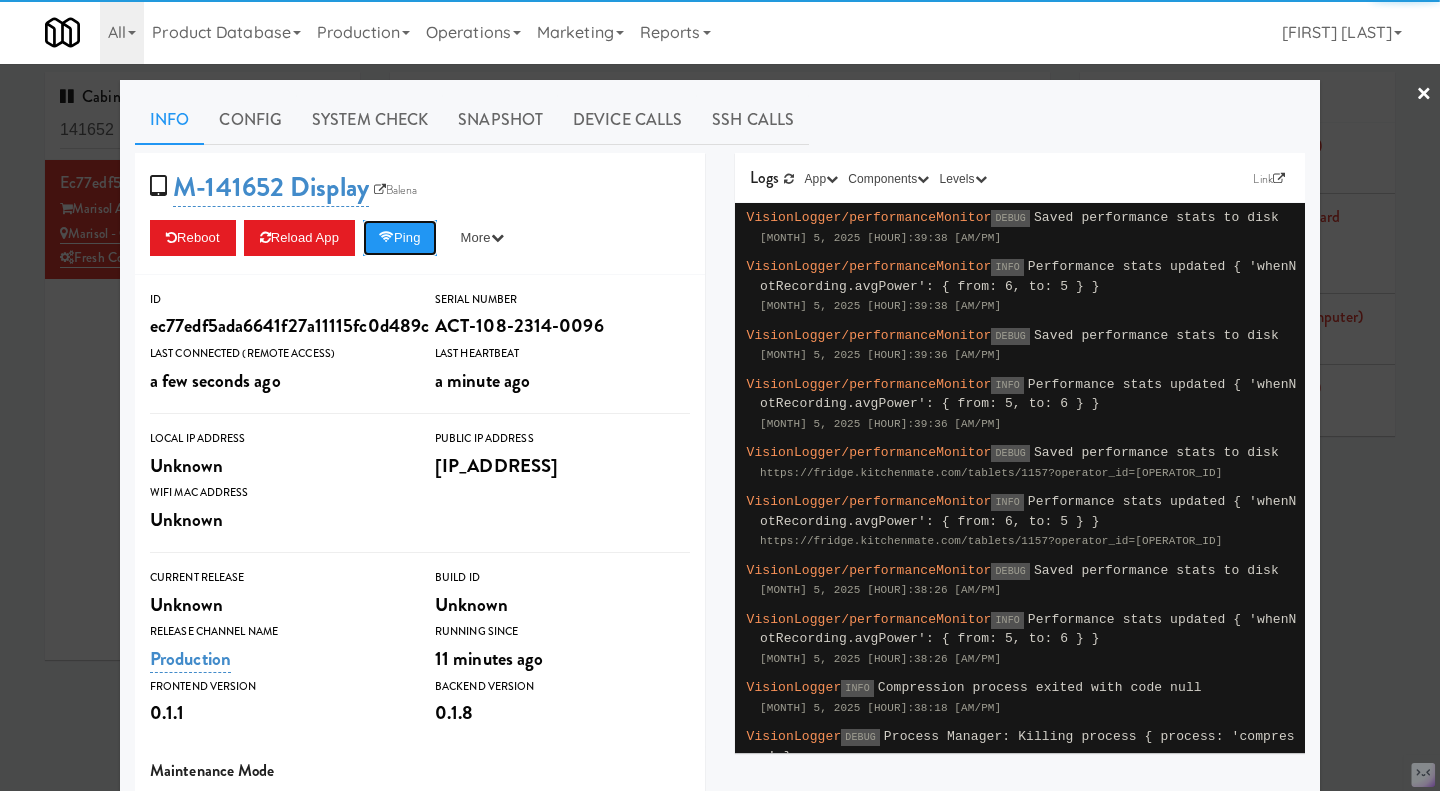 click on "Ping" at bounding box center (400, 238) 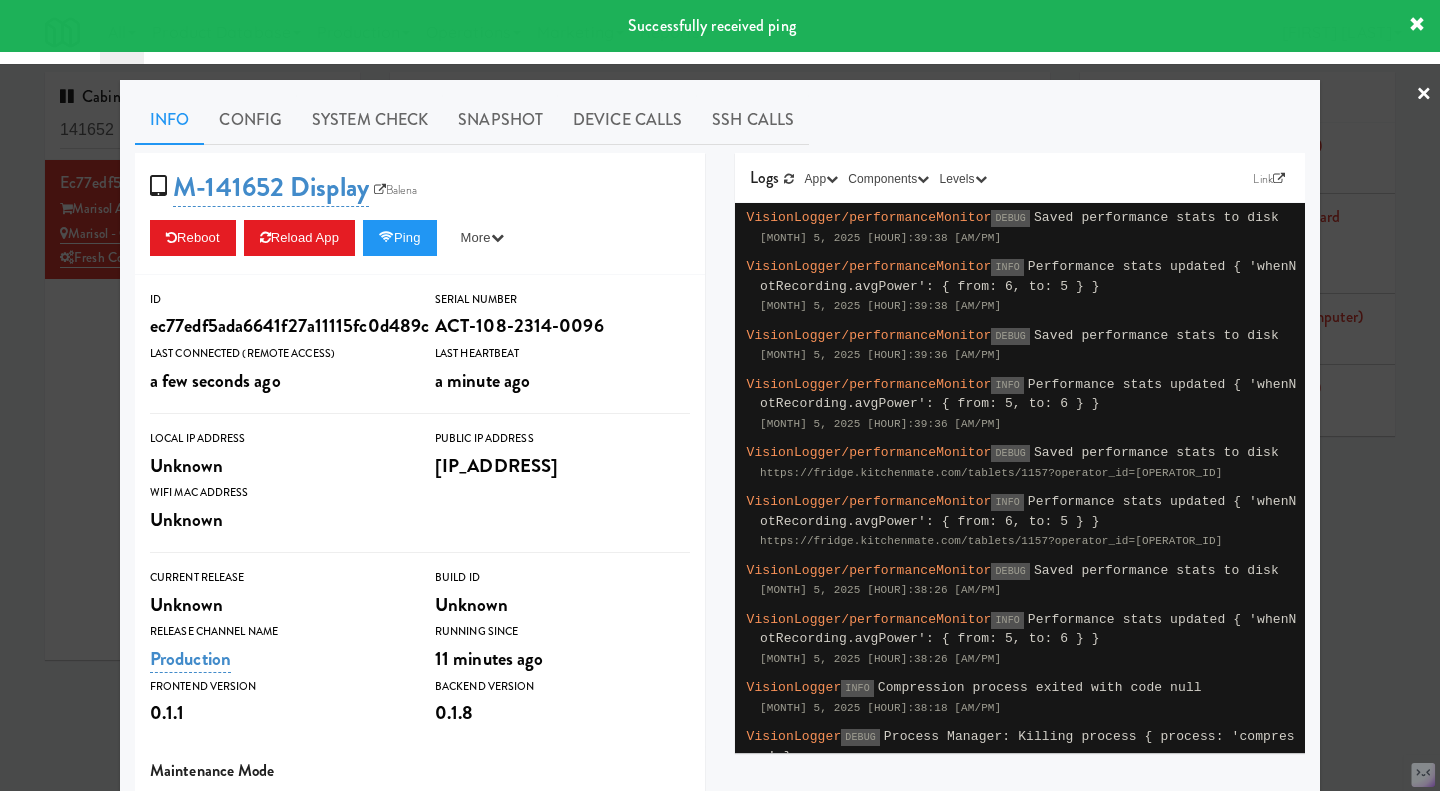 click on "System Check" at bounding box center [370, 120] 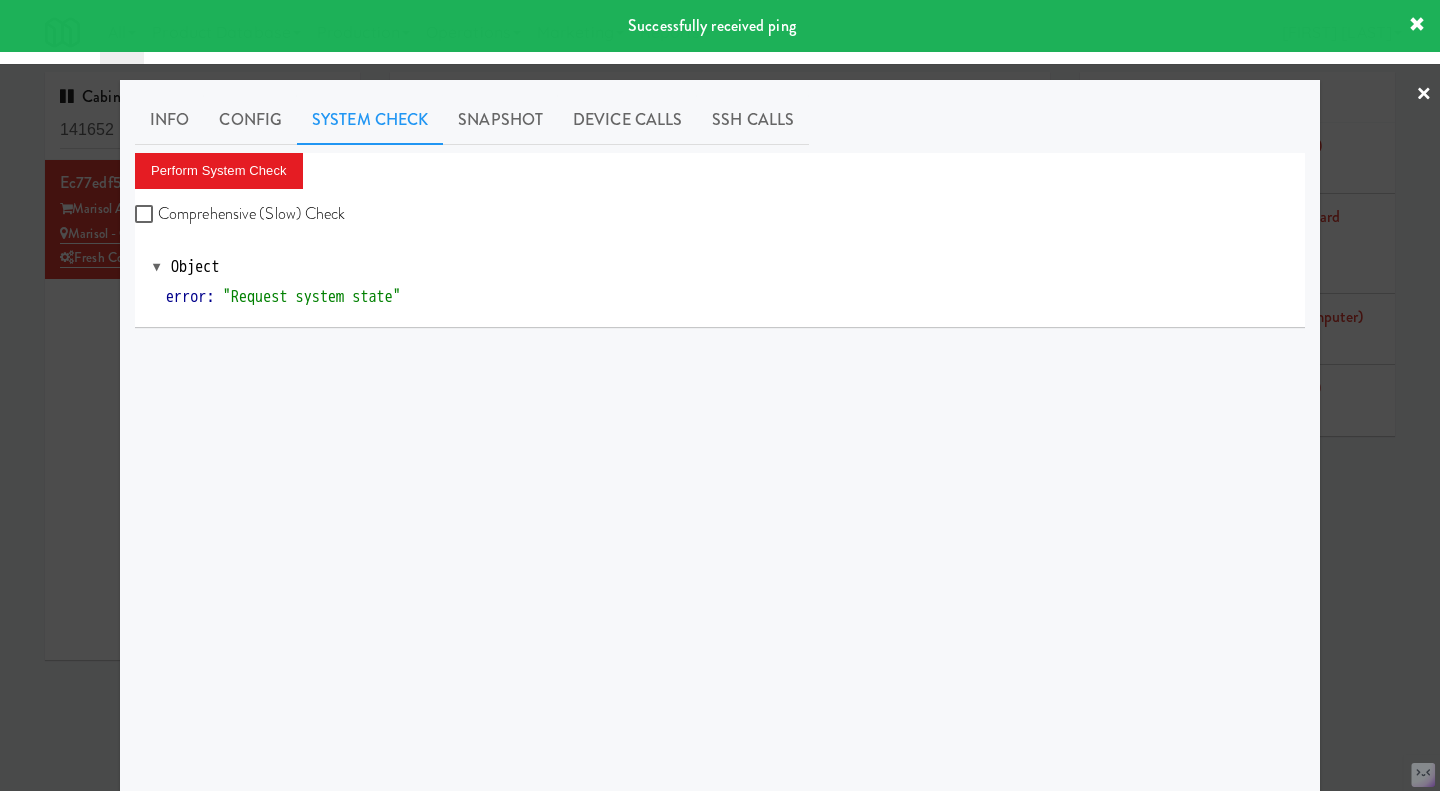 click on "Comprehensive (Slow) Check" at bounding box center [240, 214] 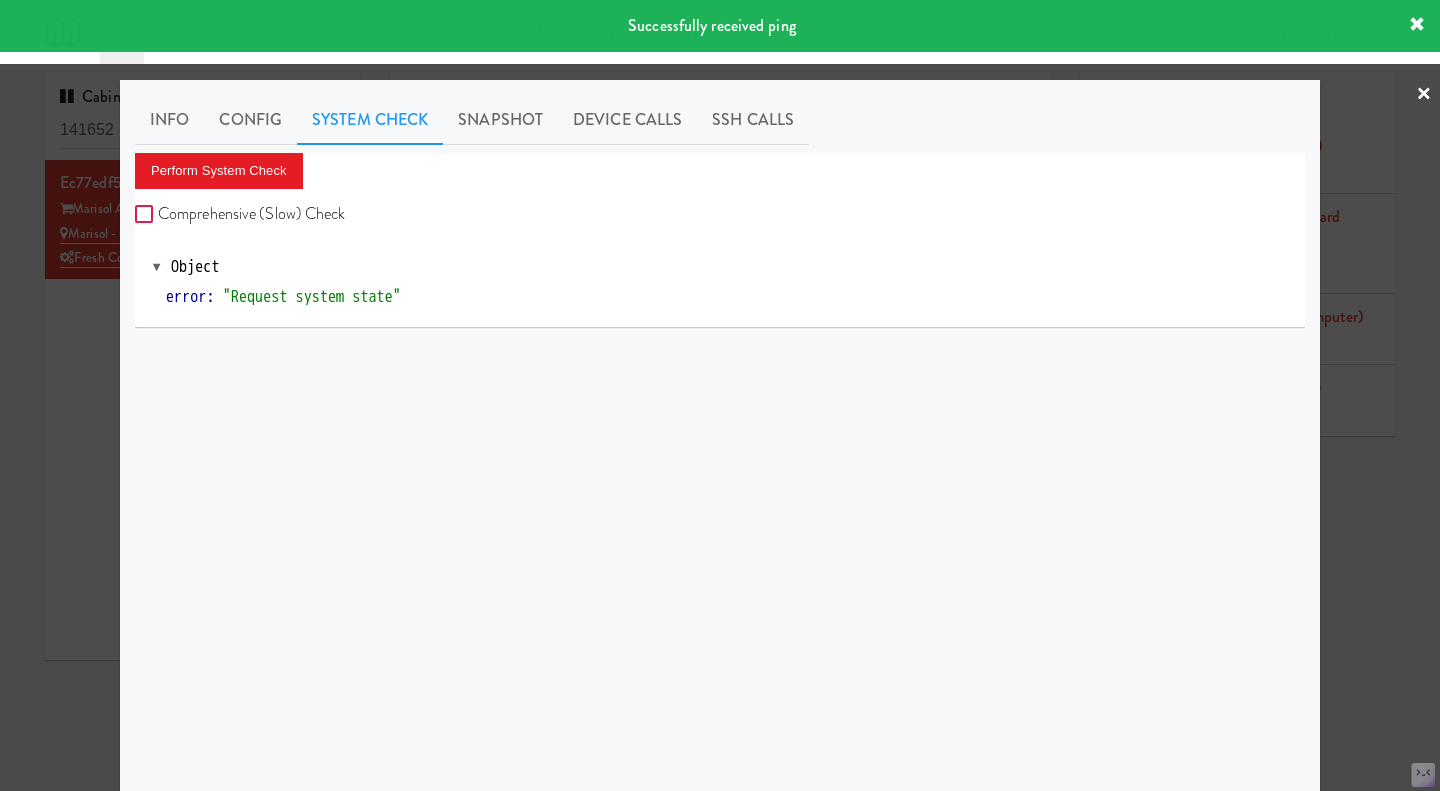 click on "Comprehensive (Slow) Check" at bounding box center (146, 215) 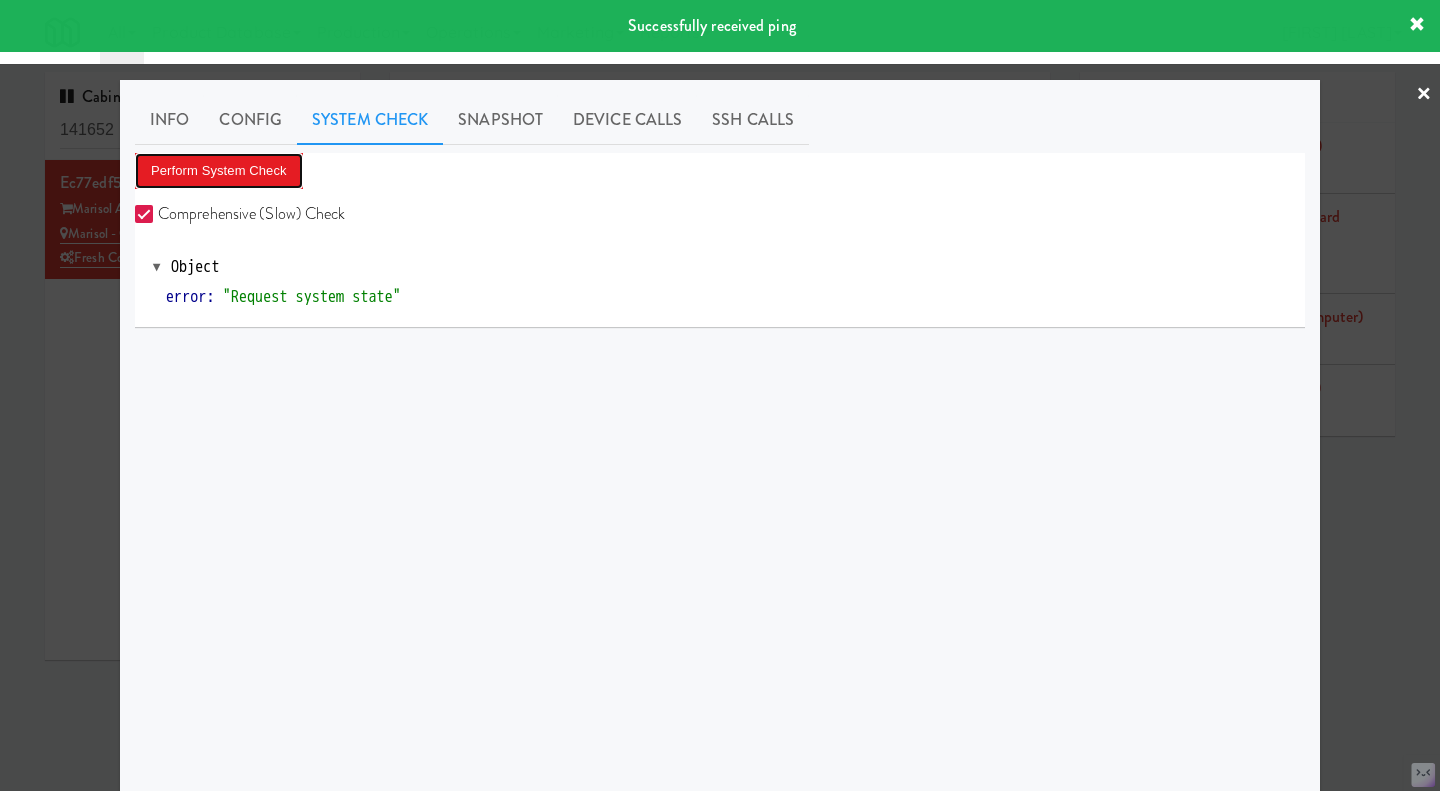 click on "Perform System Check" at bounding box center (219, 171) 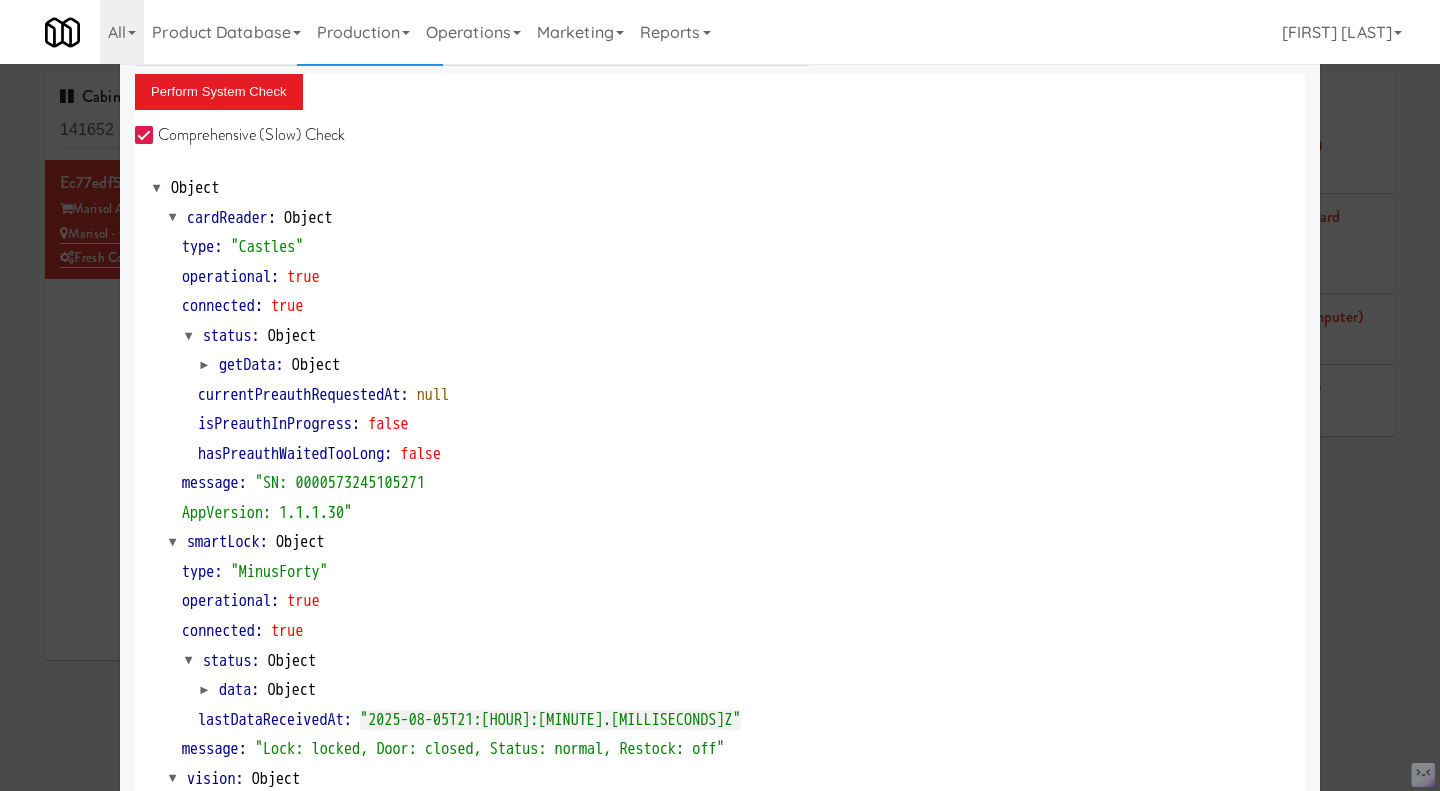 scroll, scrollTop: 79, scrollLeft: 0, axis: vertical 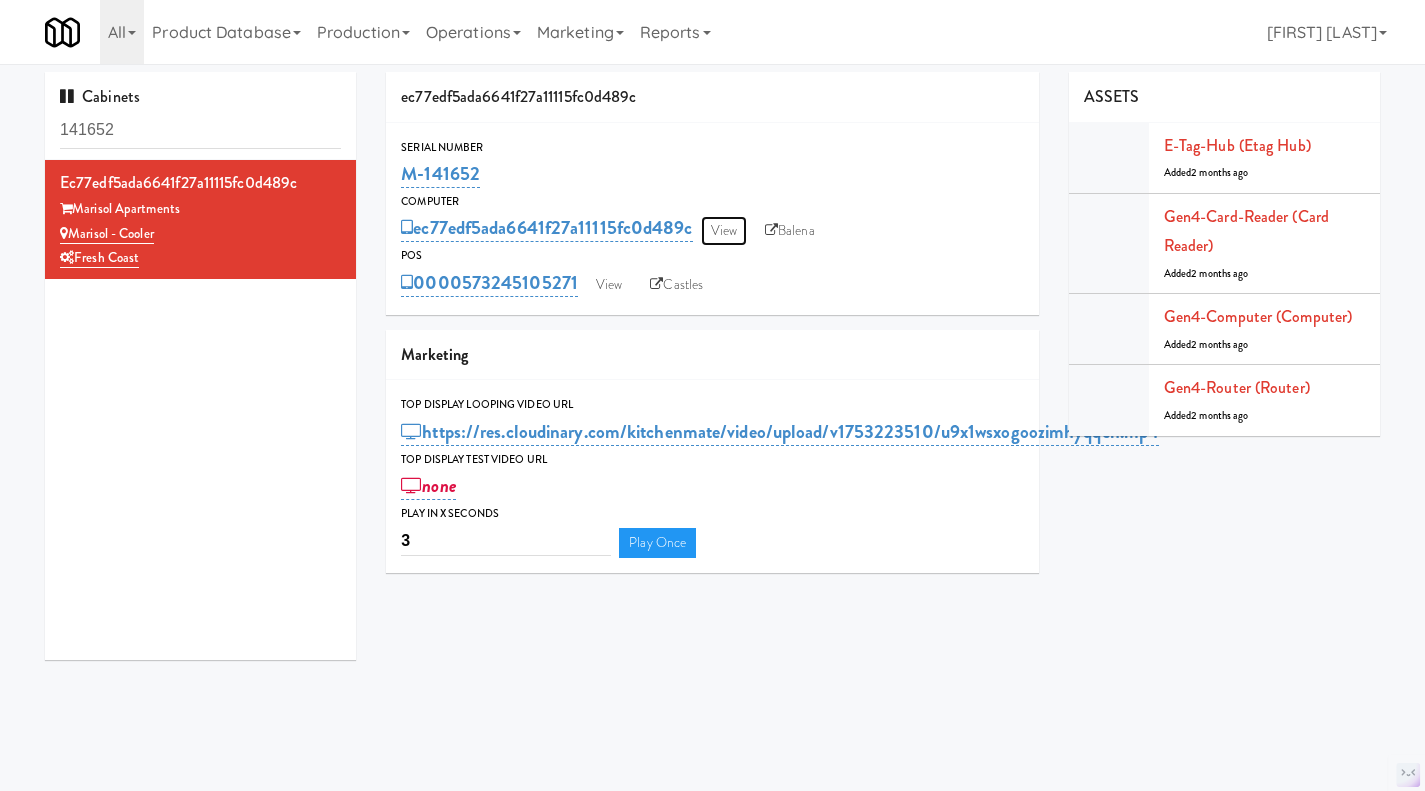 click on "View" at bounding box center [724, 231] 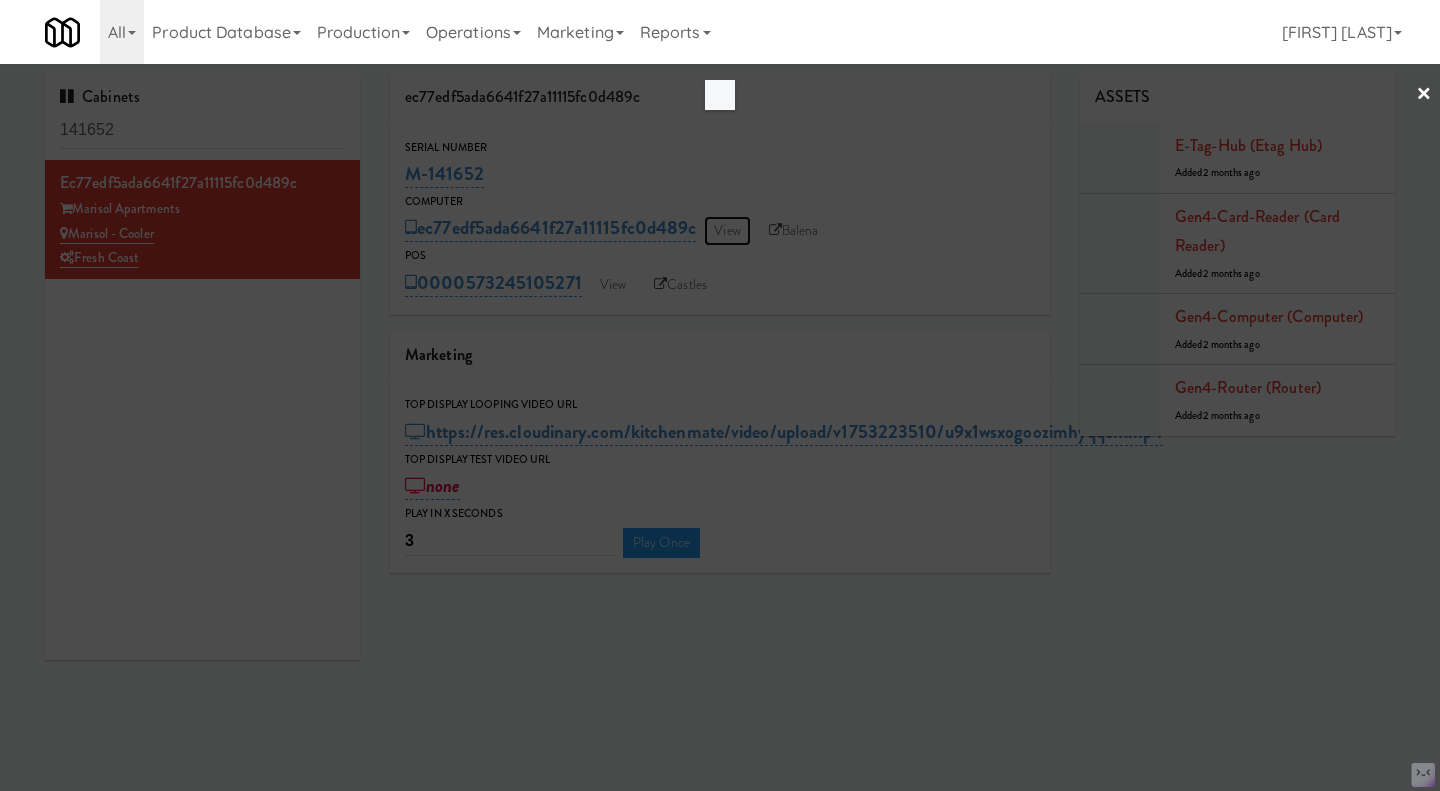 scroll, scrollTop: 0, scrollLeft: 0, axis: both 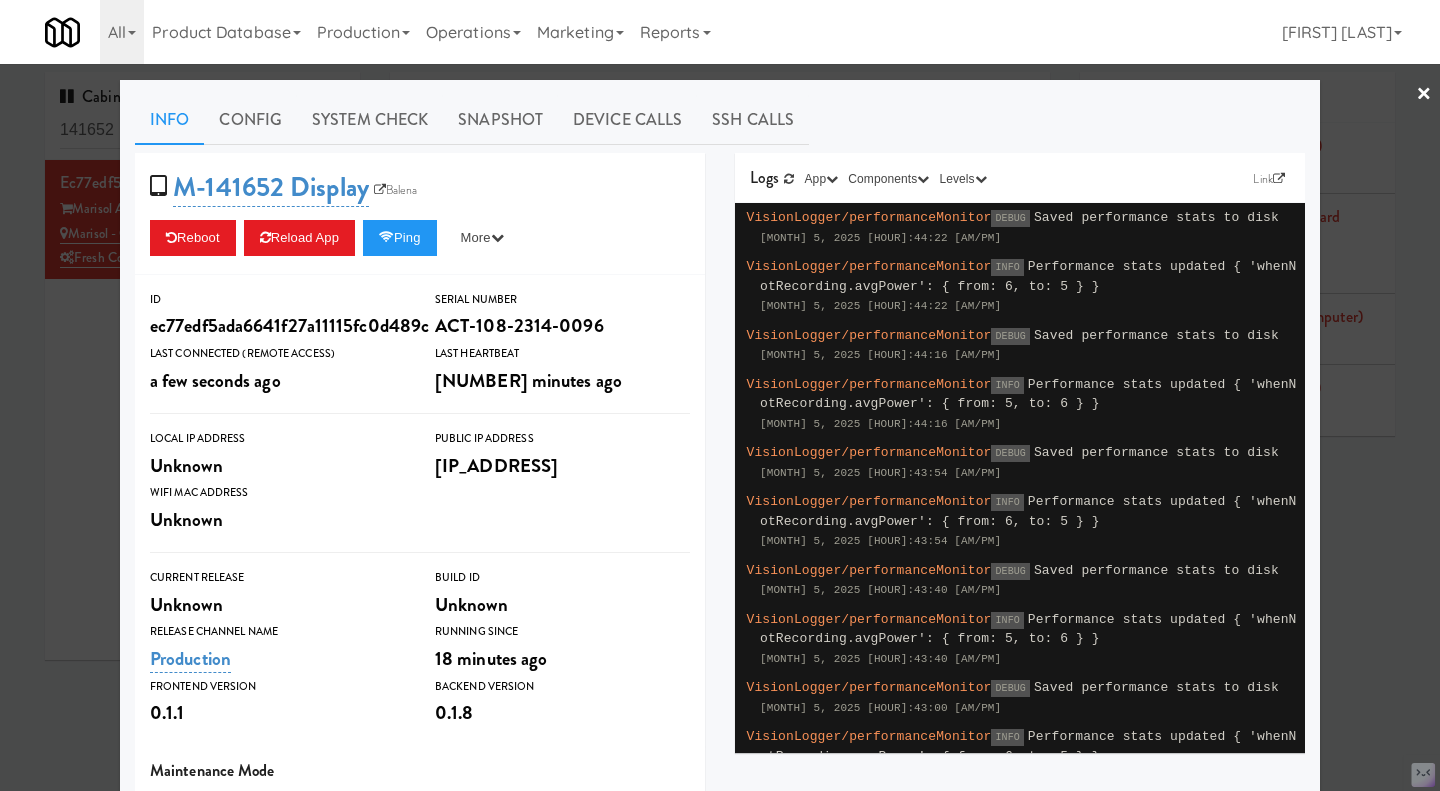click on "System Check" at bounding box center (370, 120) 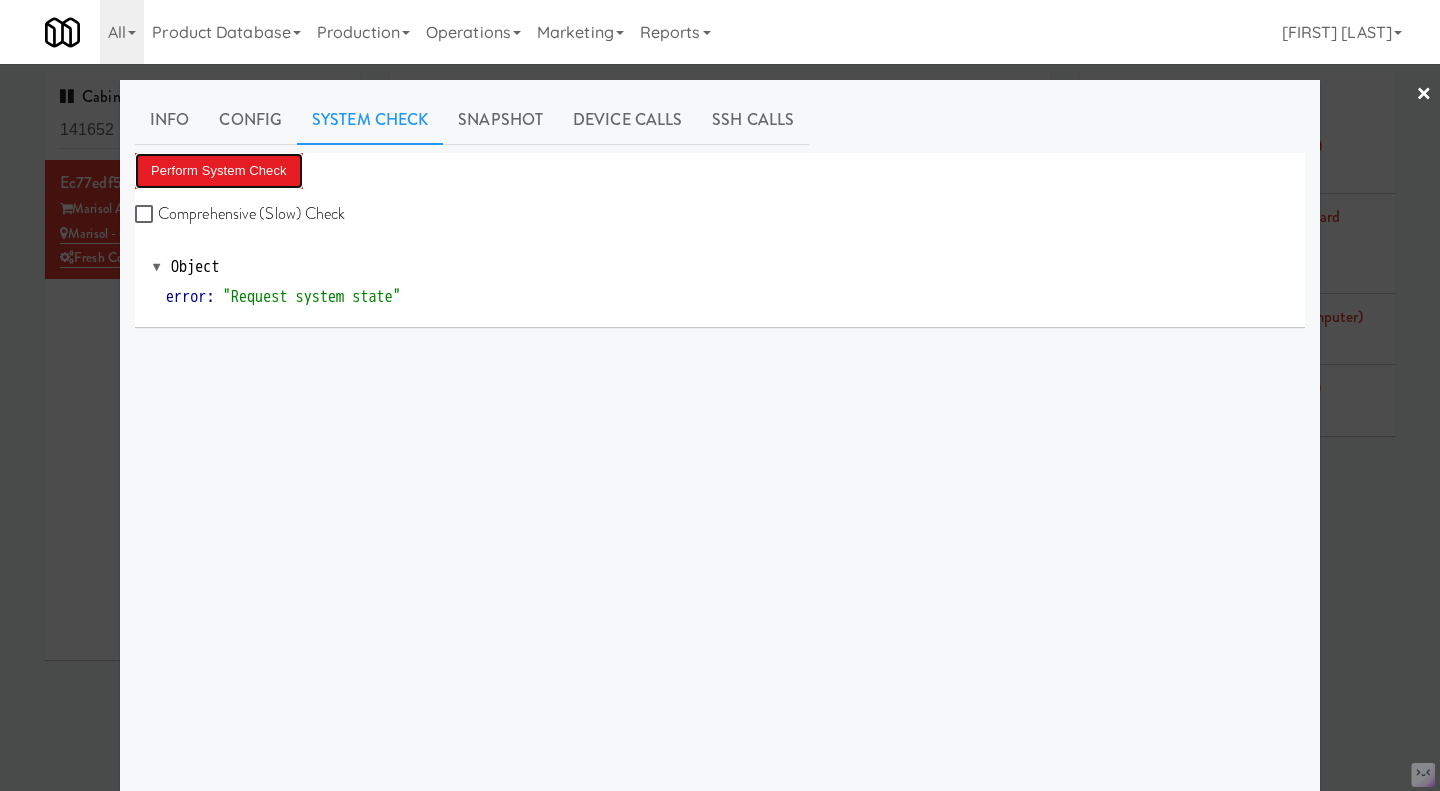 click on "Perform System Check" at bounding box center [219, 171] 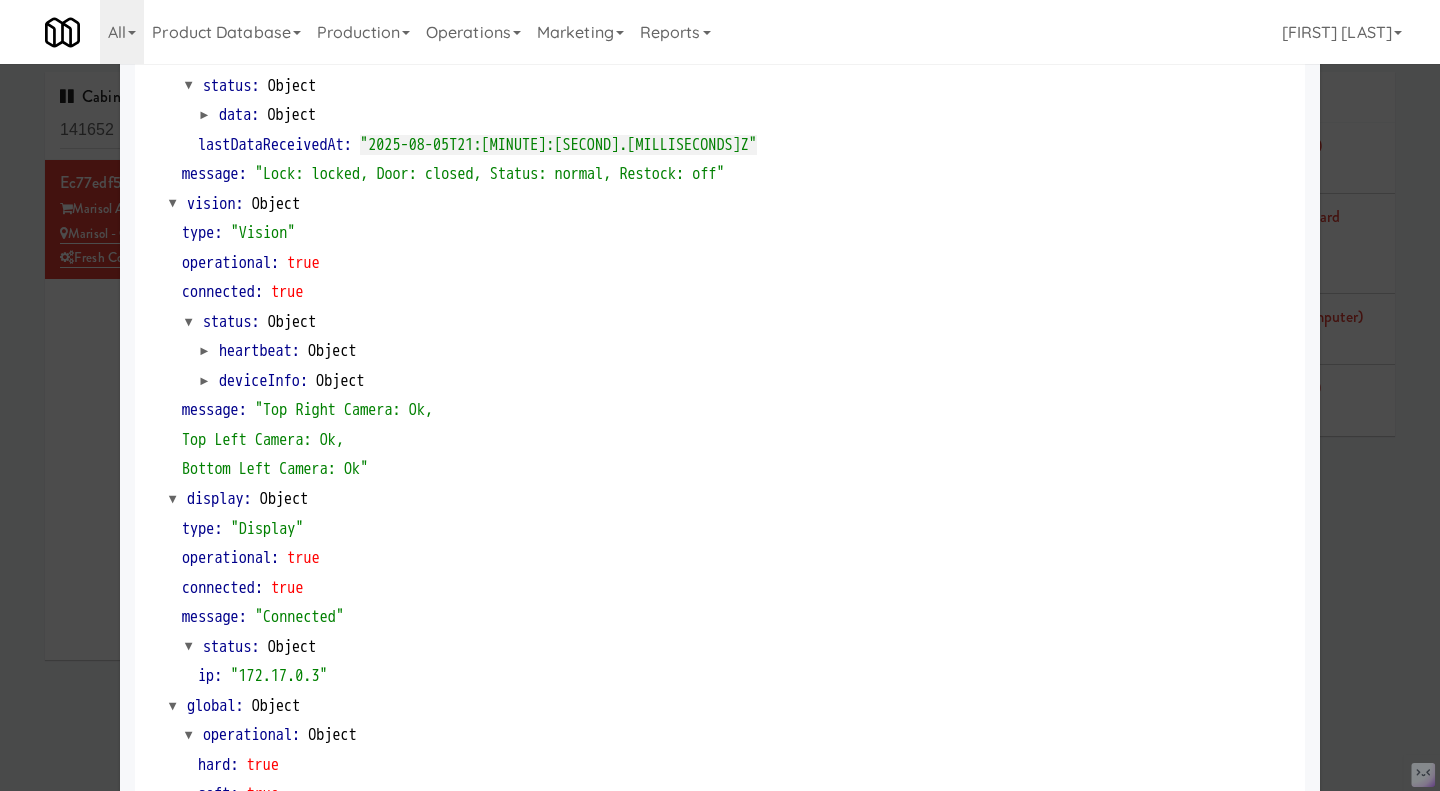 scroll, scrollTop: 762, scrollLeft: 0, axis: vertical 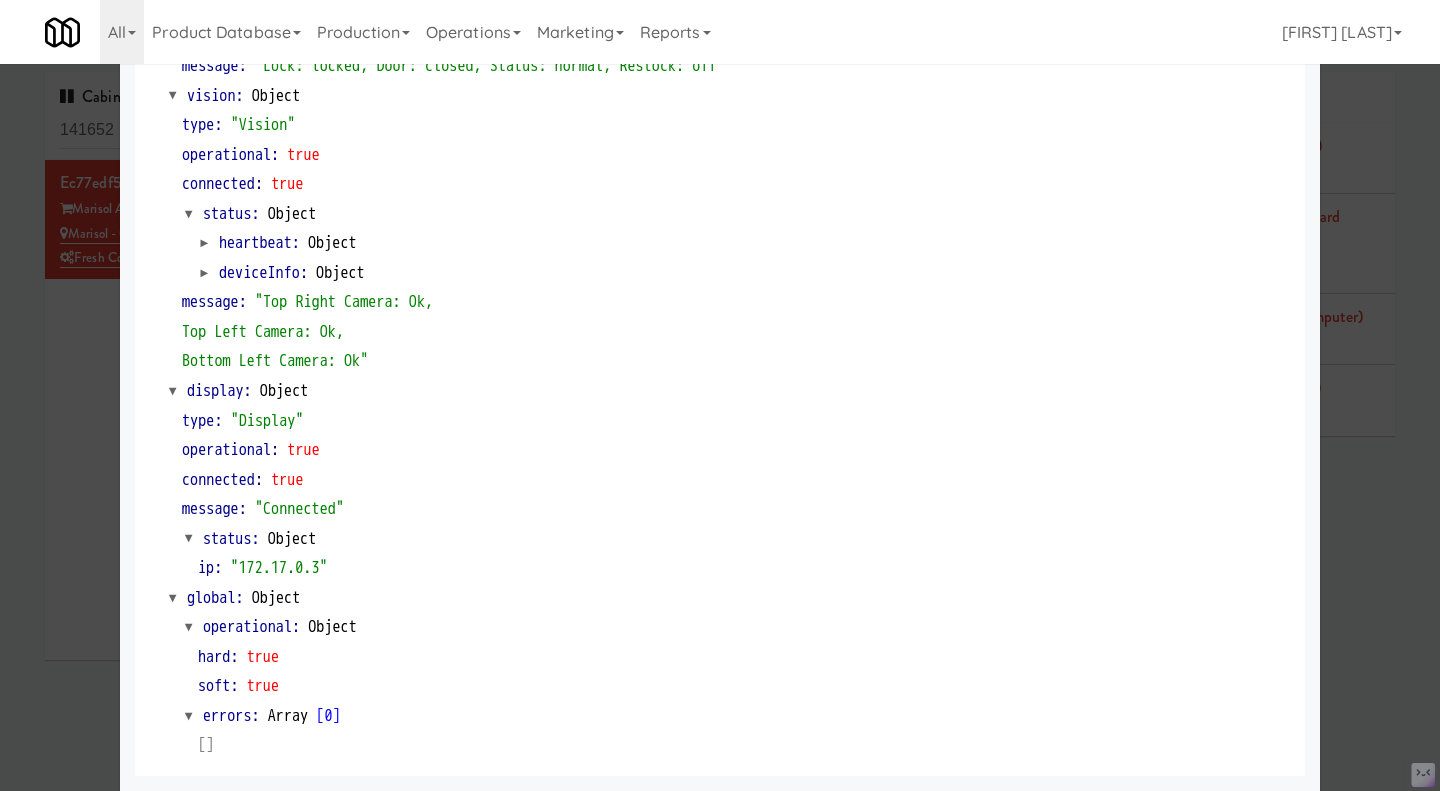 click at bounding box center [720, 395] 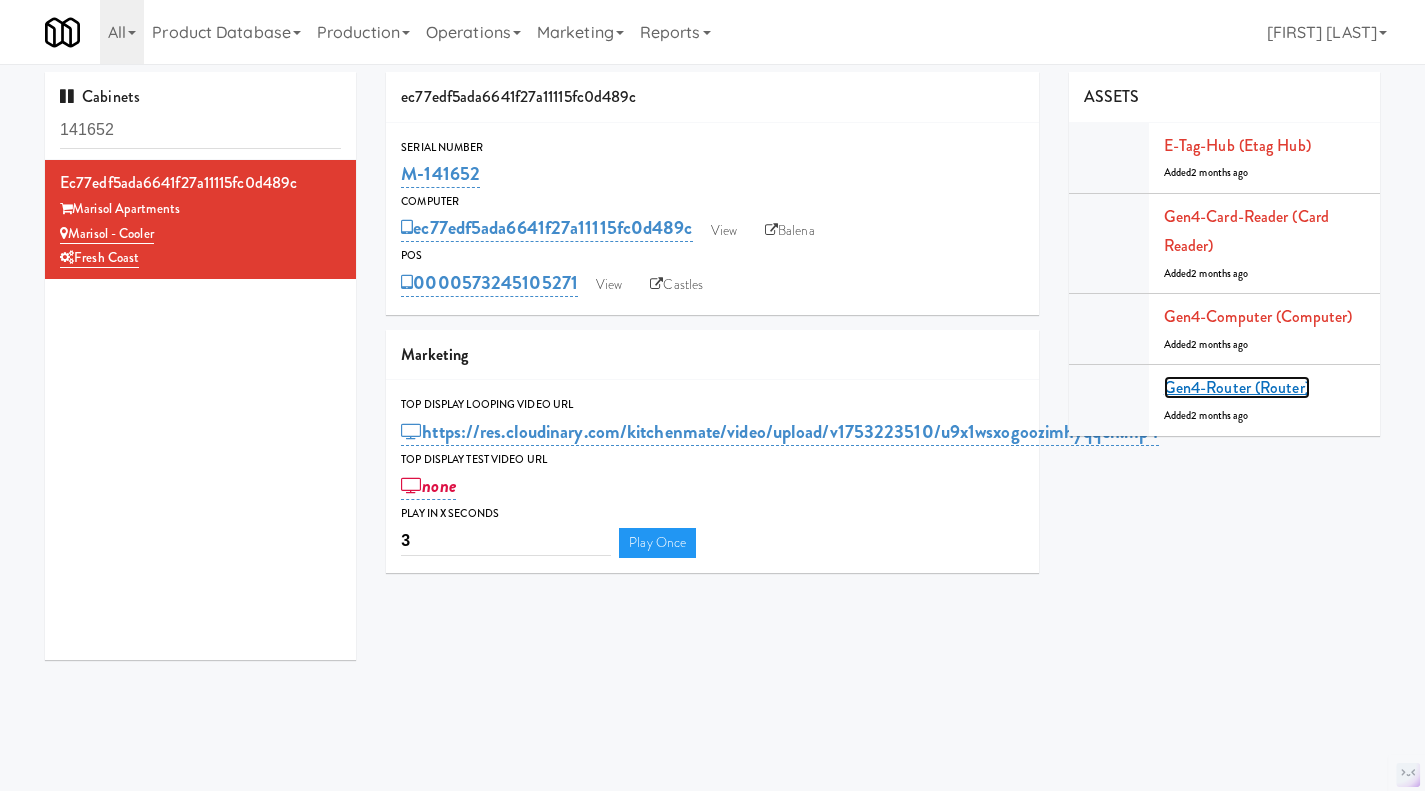 click on "Gen4-router (Router)" at bounding box center (1237, 387) 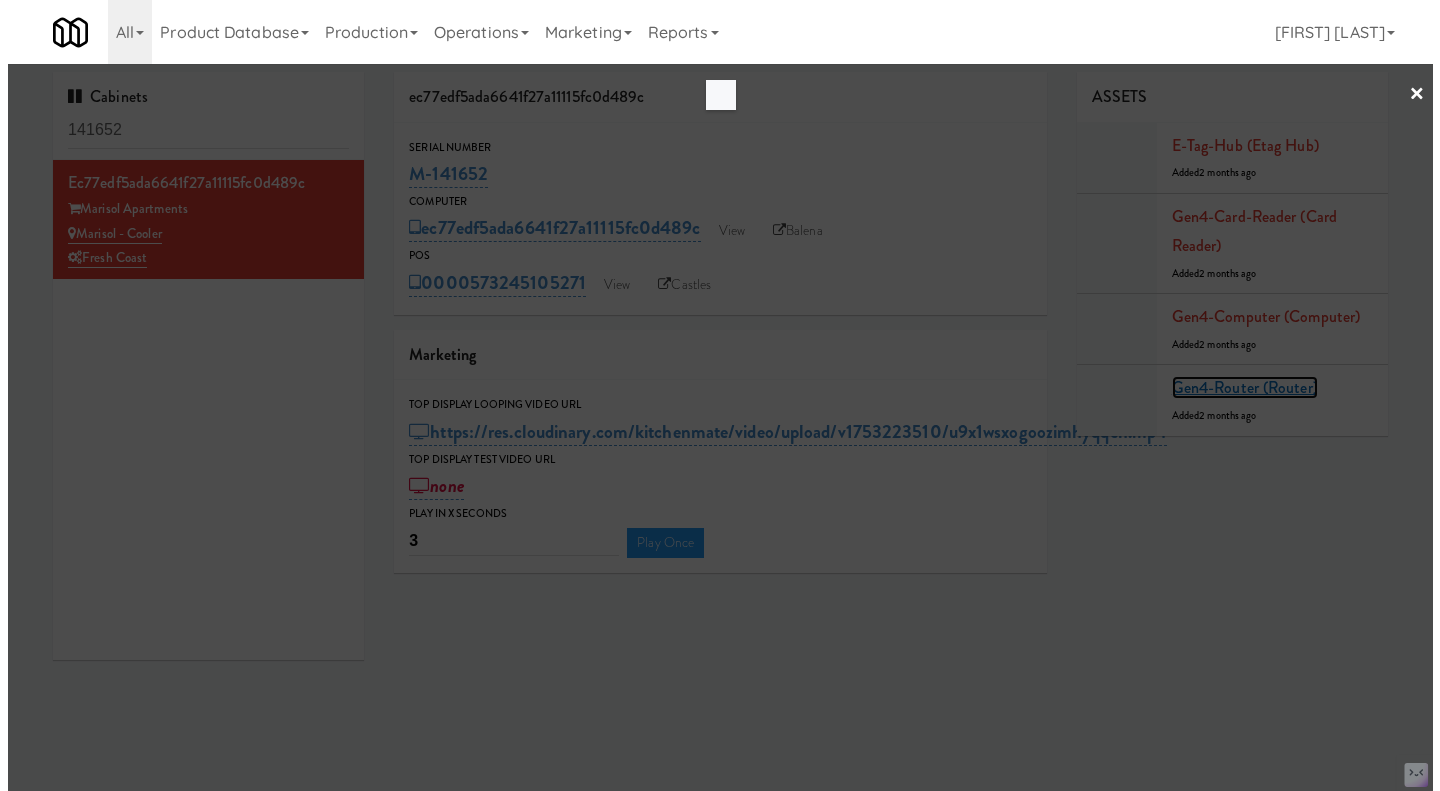 scroll, scrollTop: 0, scrollLeft: 0, axis: both 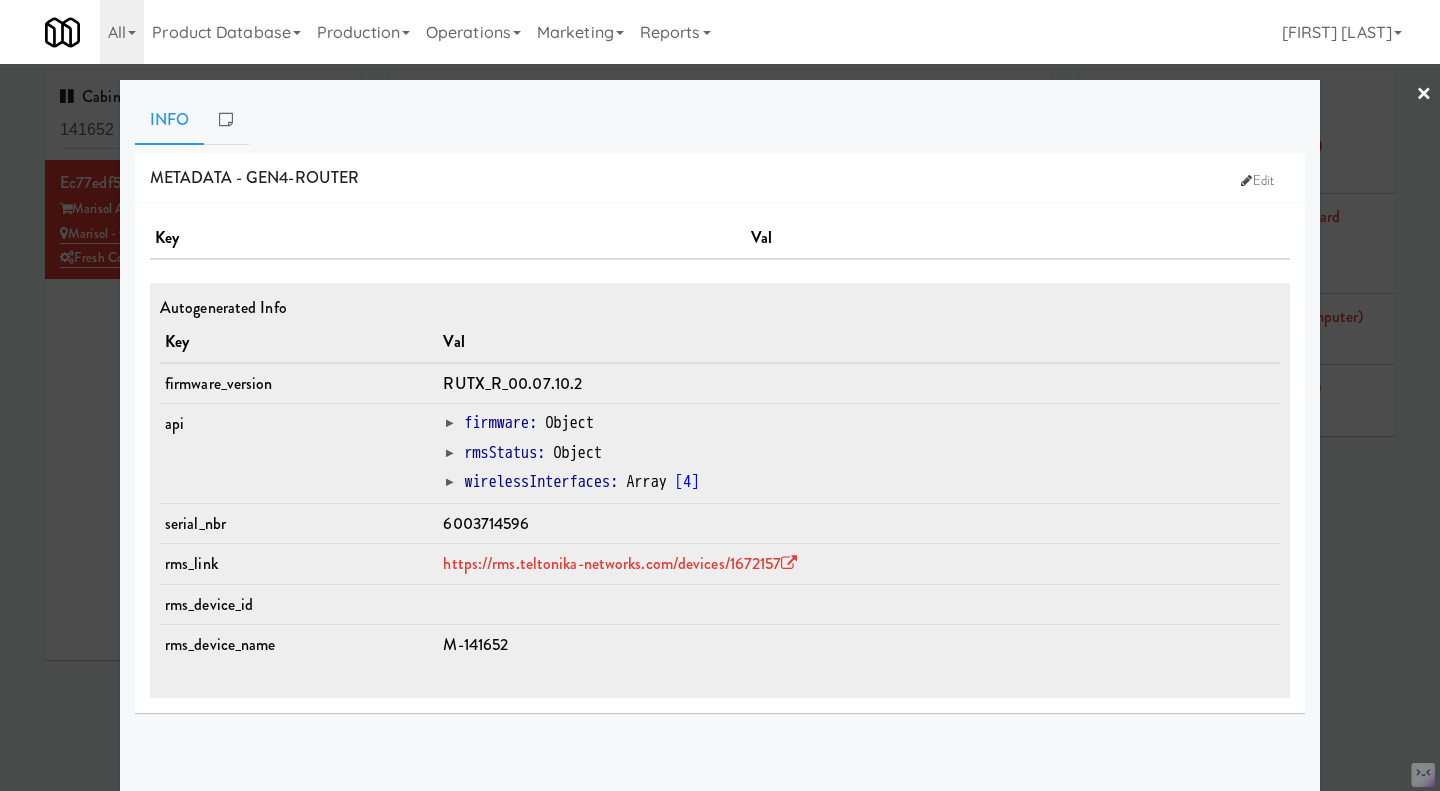 click on "6003714596" at bounding box center (486, 523) 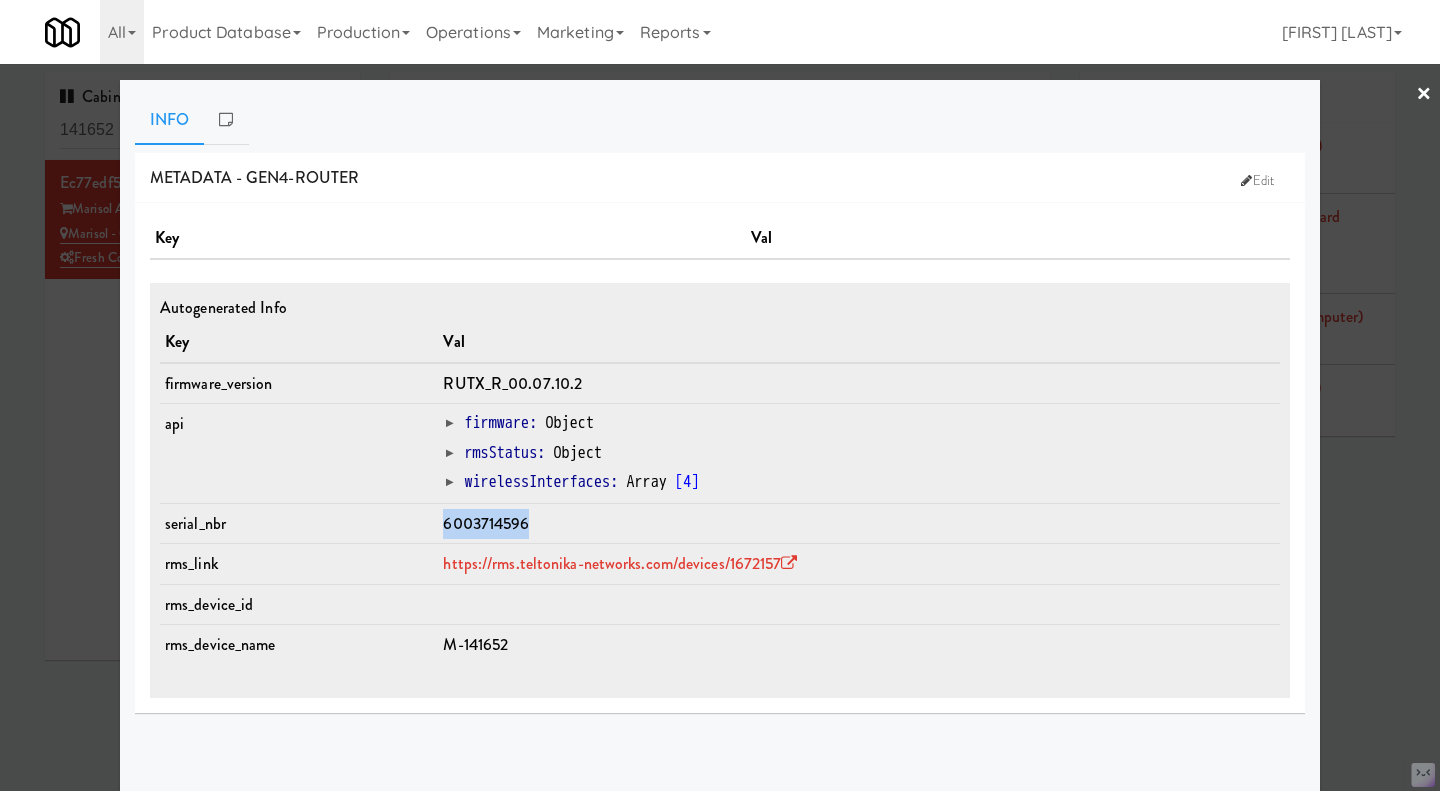 click on "6003714596" at bounding box center (486, 523) 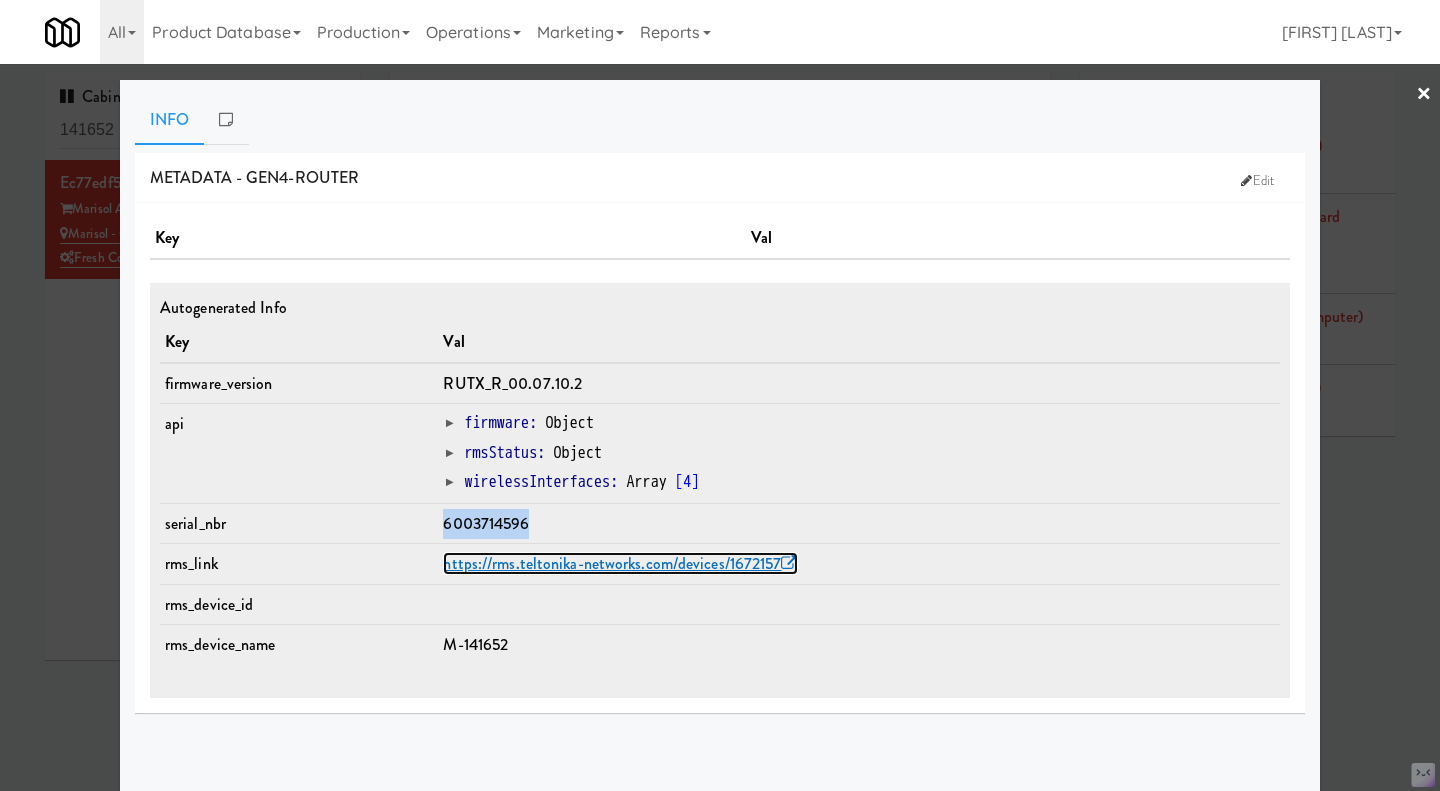 click on "https://rms.teltonika-networks.com/devices/1672157" at bounding box center [620, 563] 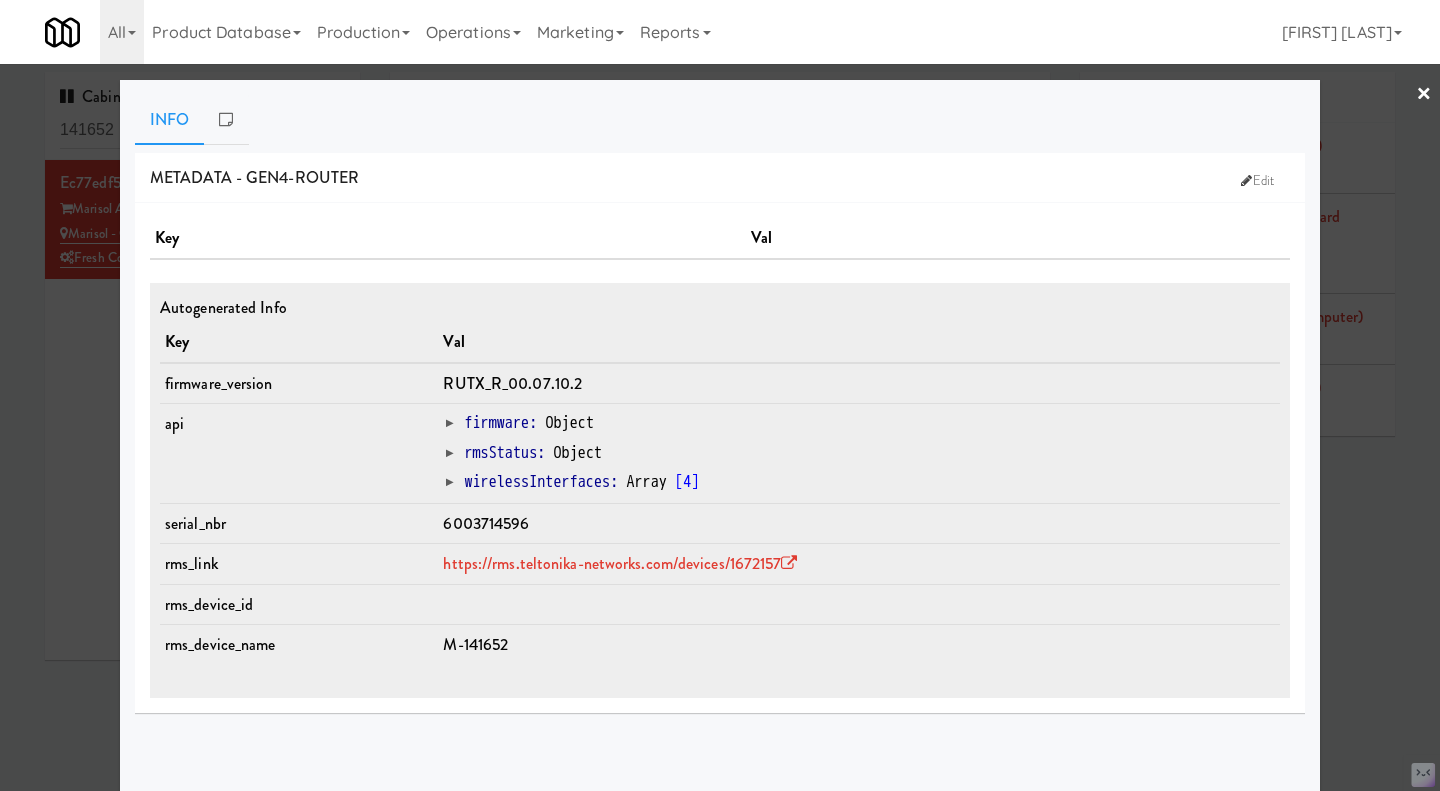 click at bounding box center (720, 395) 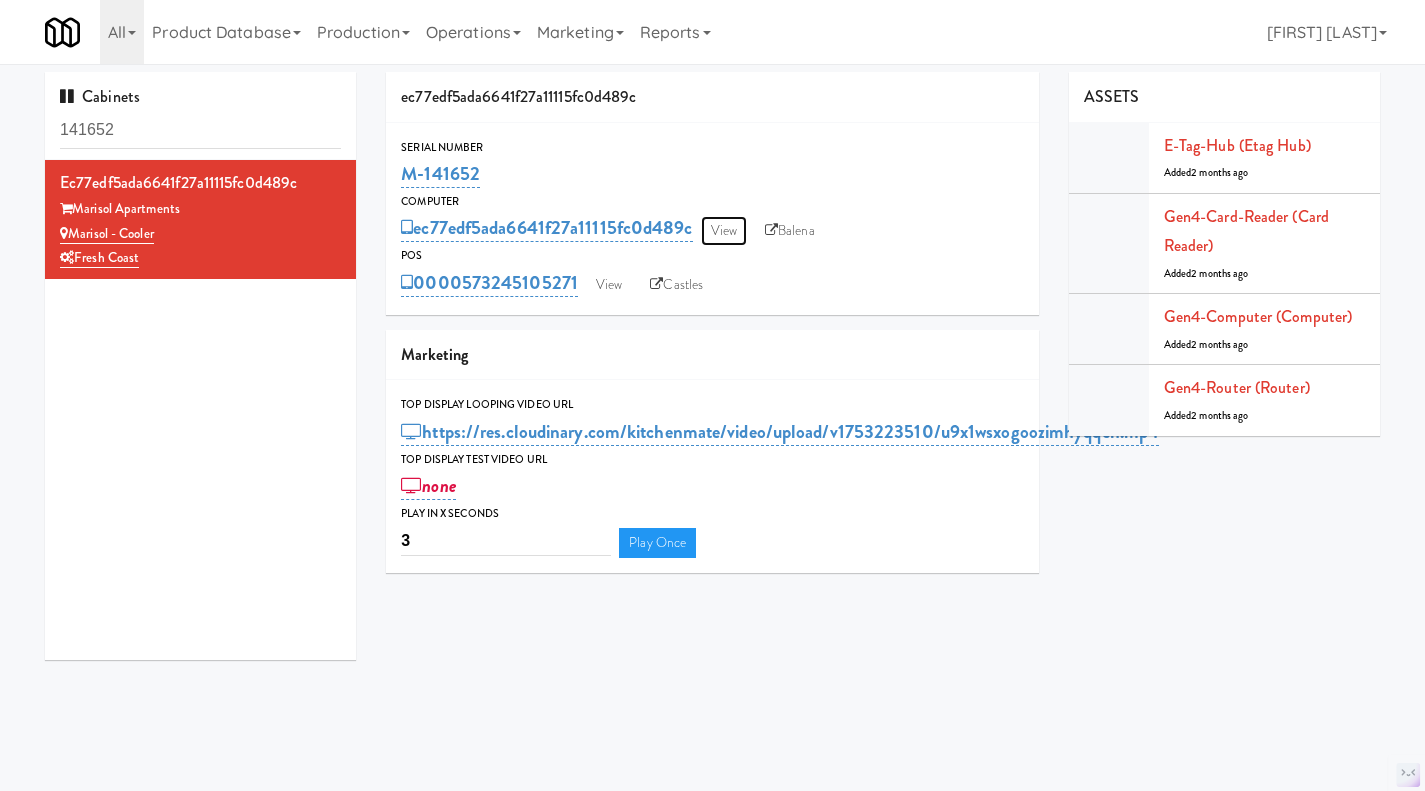 click on "View" at bounding box center (724, 231) 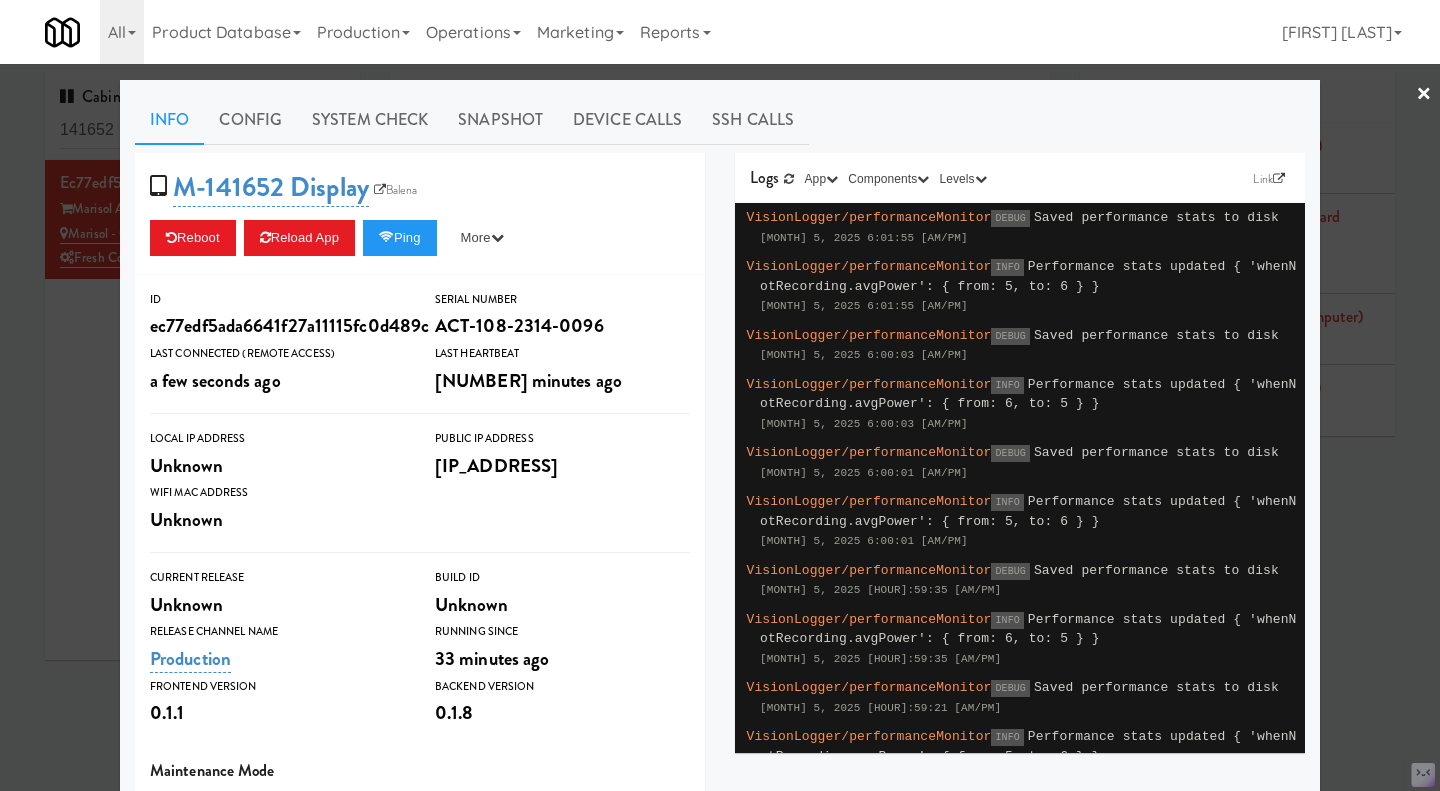 click at bounding box center [720, 395] 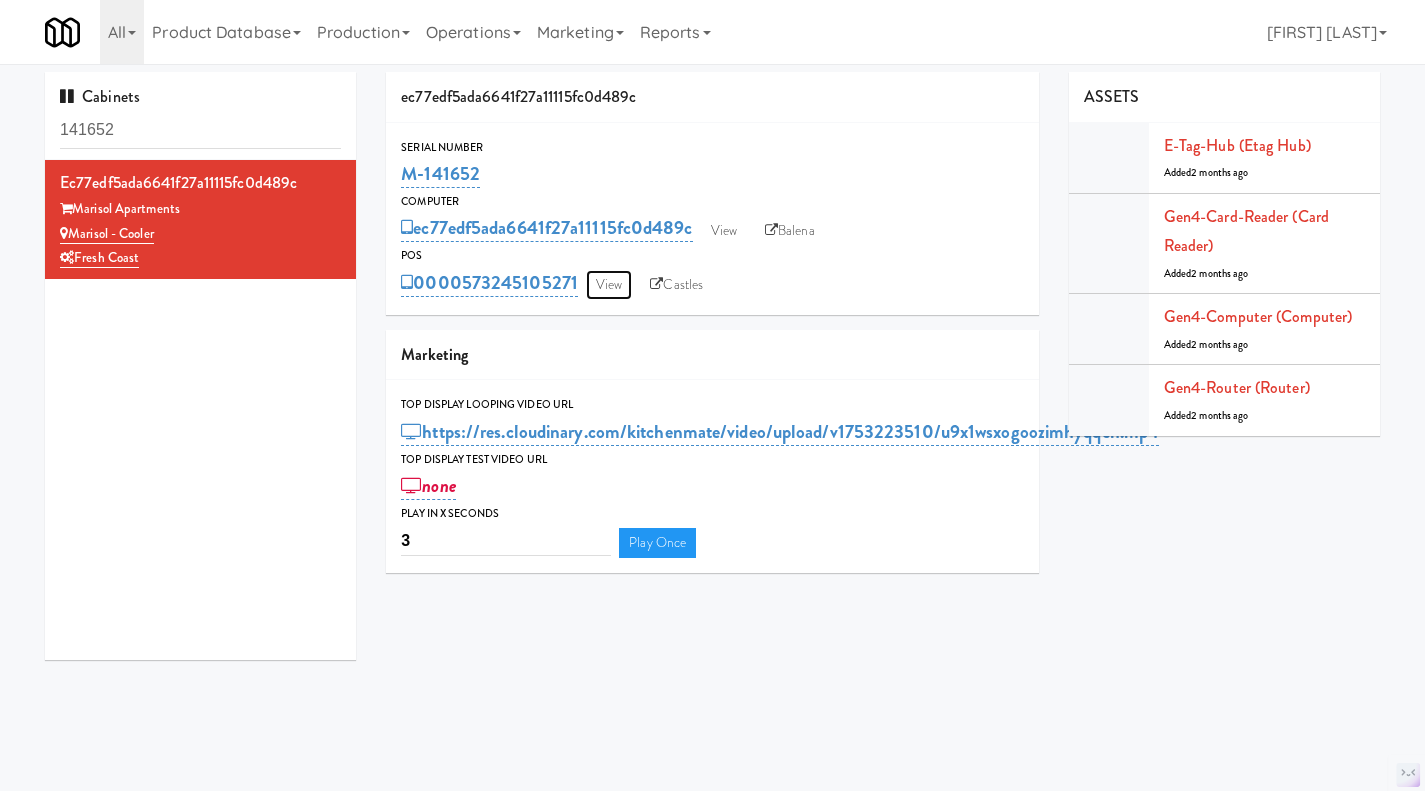click on "View" at bounding box center [609, 285] 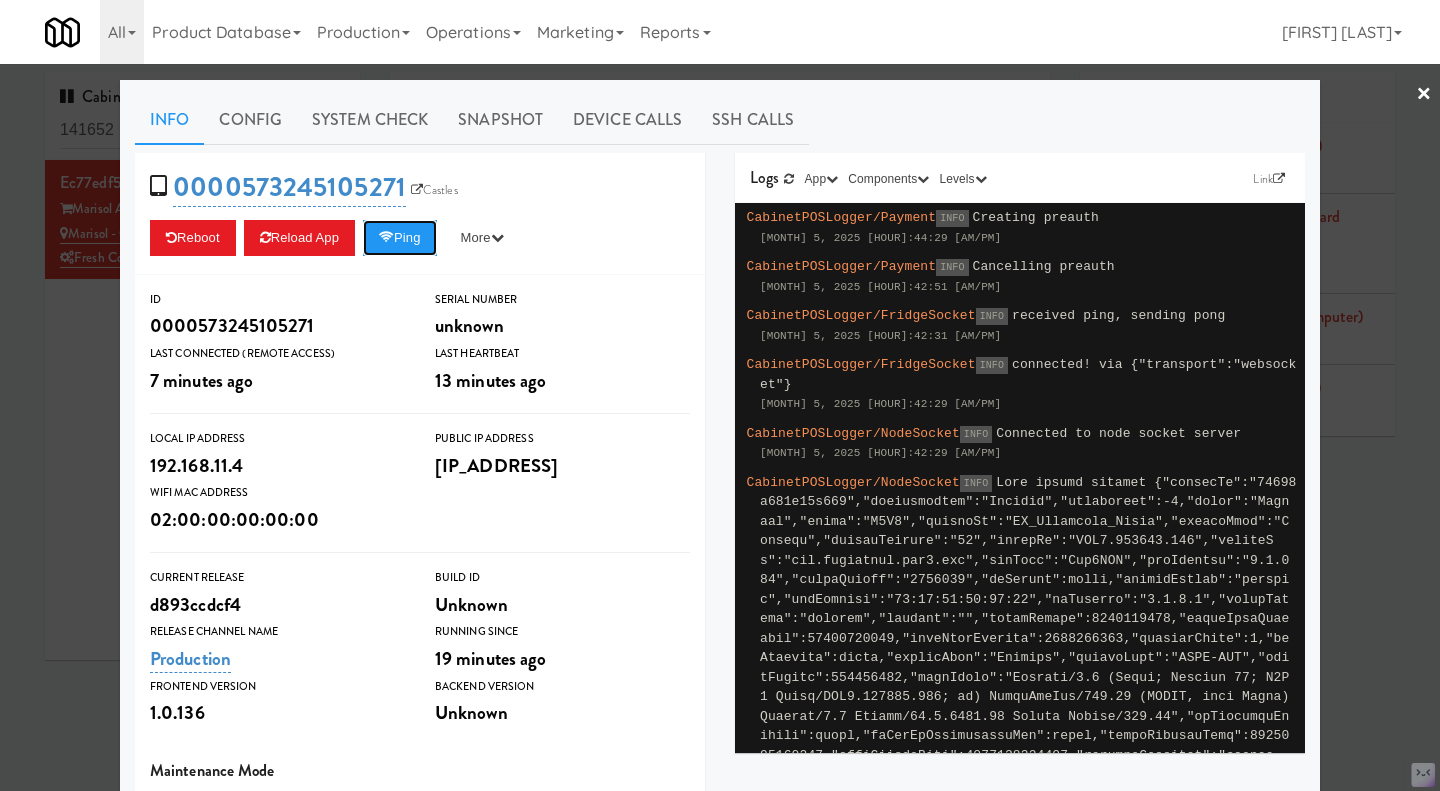 click on "Ping" at bounding box center (400, 238) 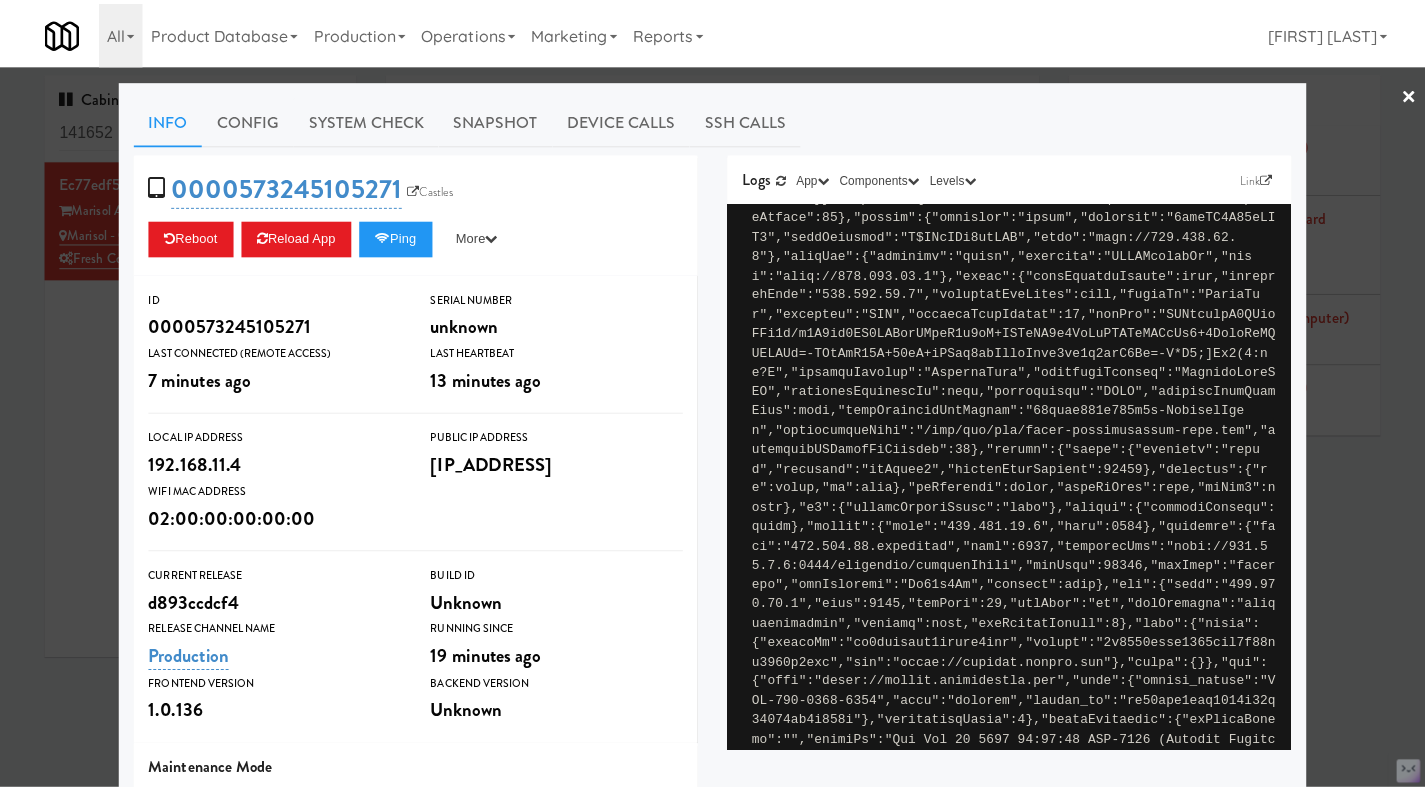 scroll, scrollTop: 1399, scrollLeft: 0, axis: vertical 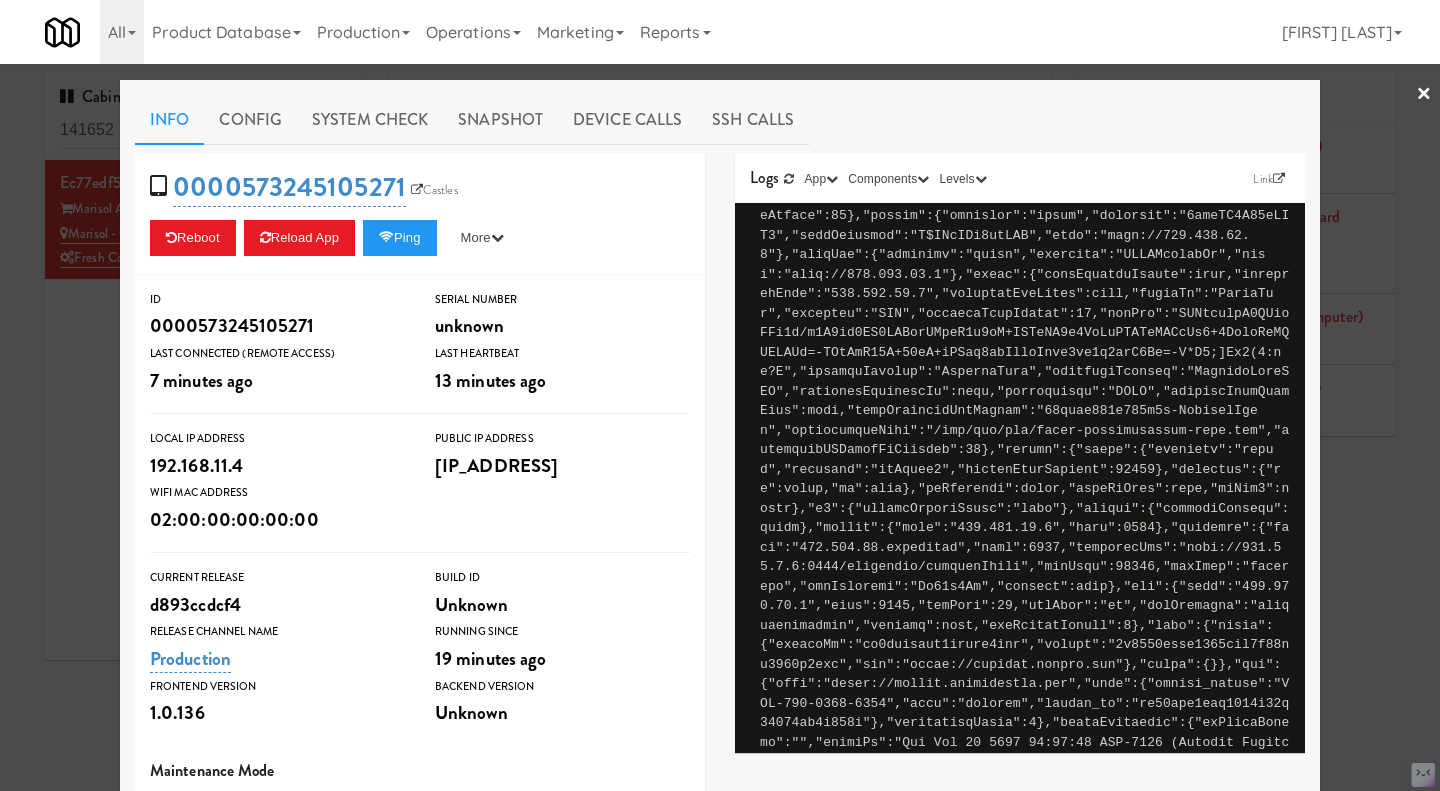 click at bounding box center [720, 395] 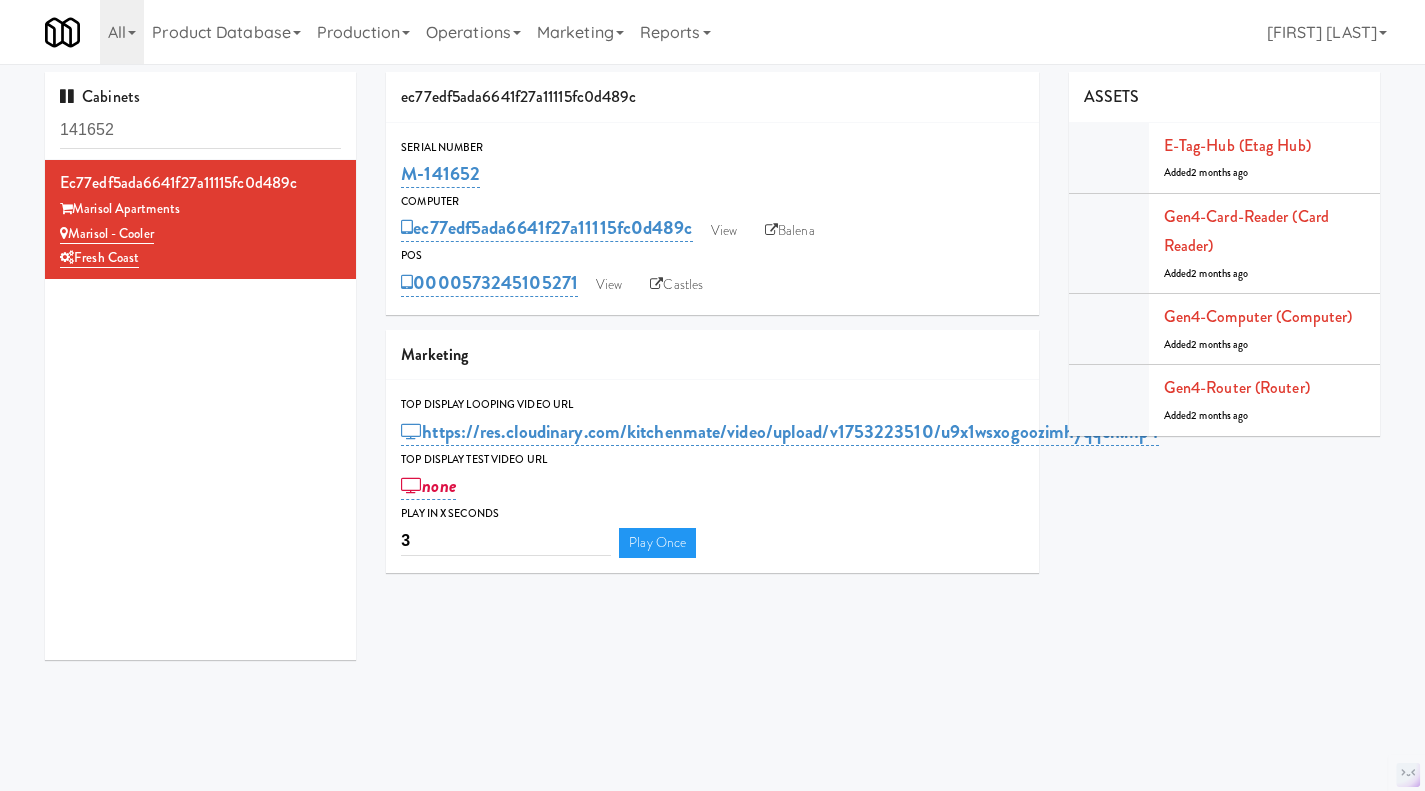click on "Balena" at bounding box center (790, 231) 